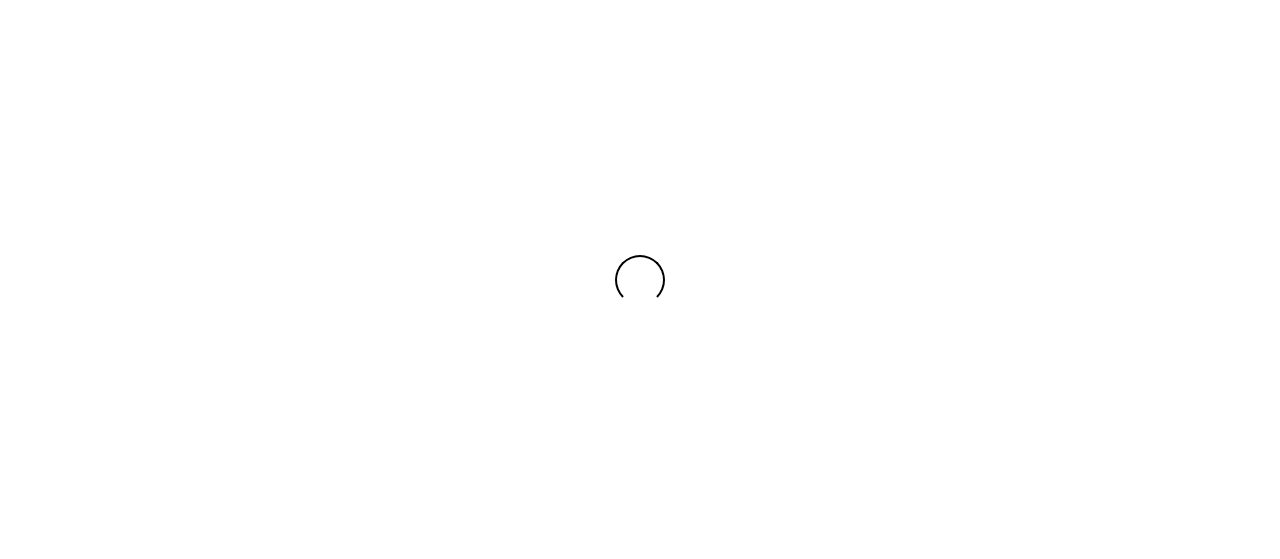scroll, scrollTop: 0, scrollLeft: 0, axis: both 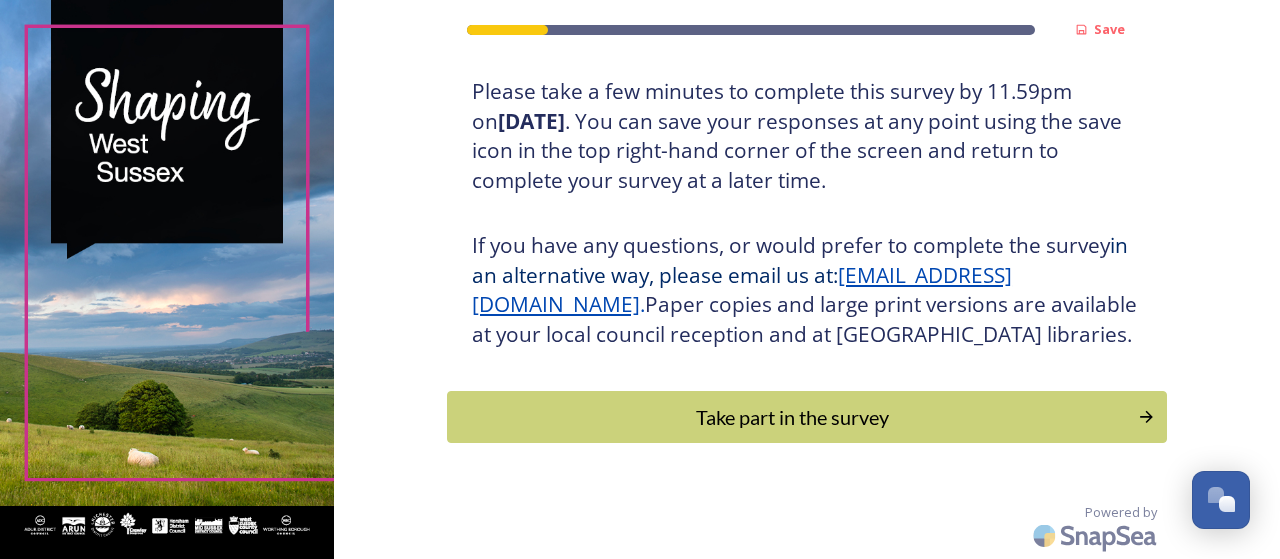 click on "Take part in the survey" at bounding box center [792, 417] 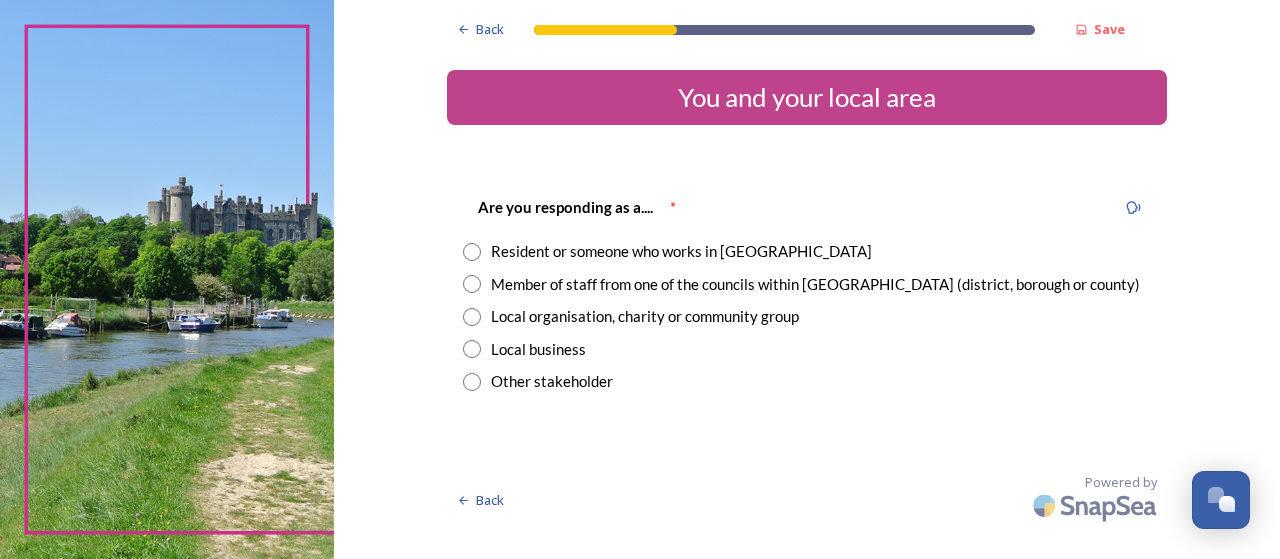 click at bounding box center (472, 252) 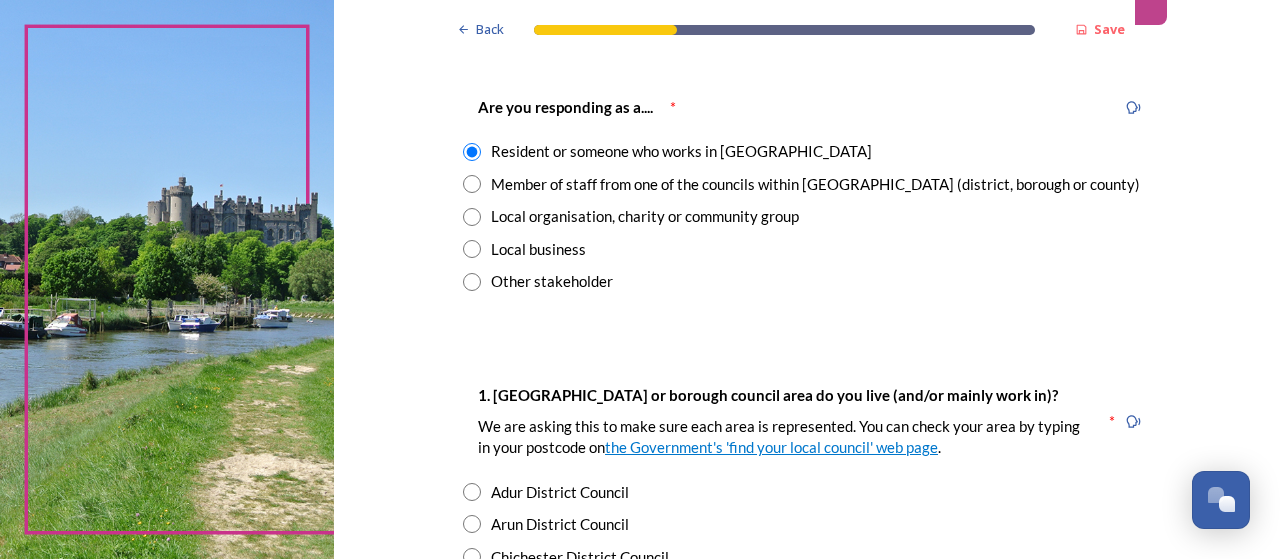 scroll, scrollTop: 200, scrollLeft: 0, axis: vertical 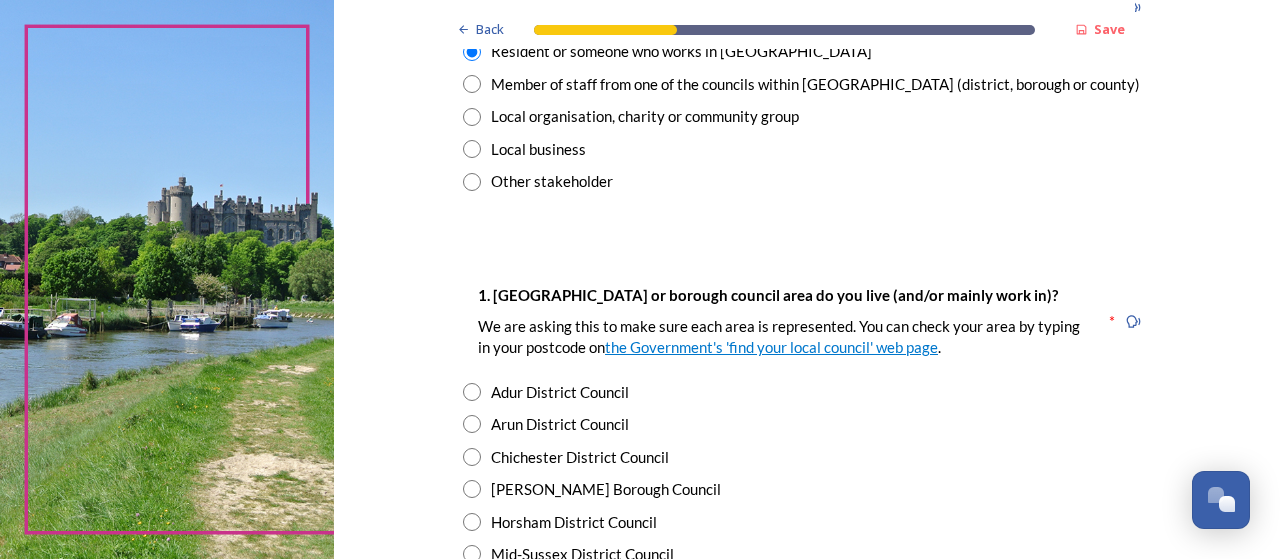 click at bounding box center [472, 424] 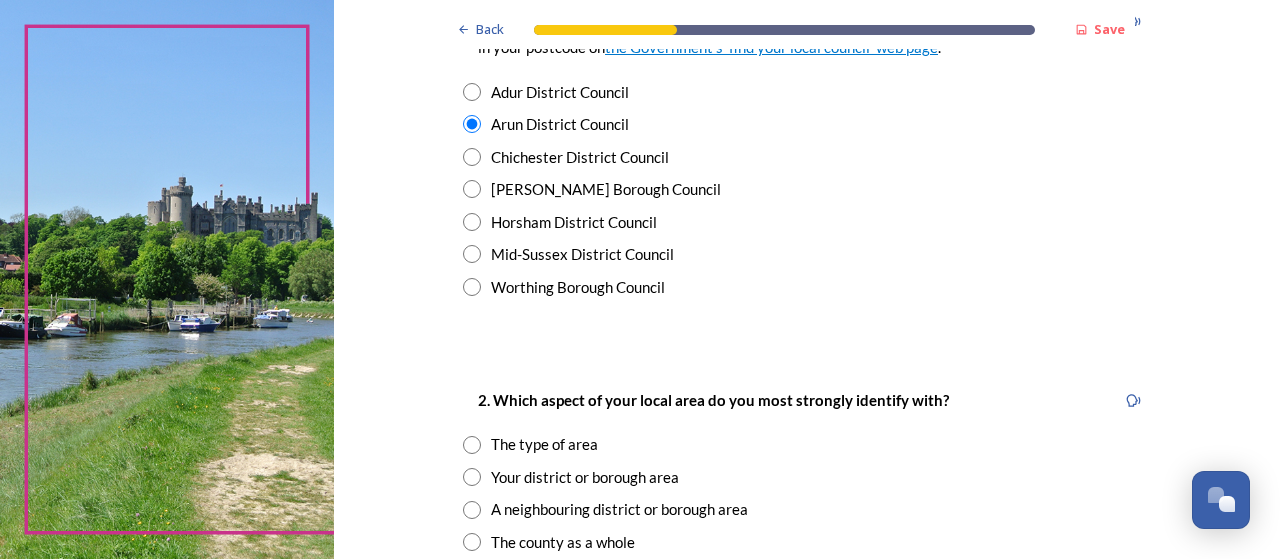 scroll, scrollTop: 600, scrollLeft: 0, axis: vertical 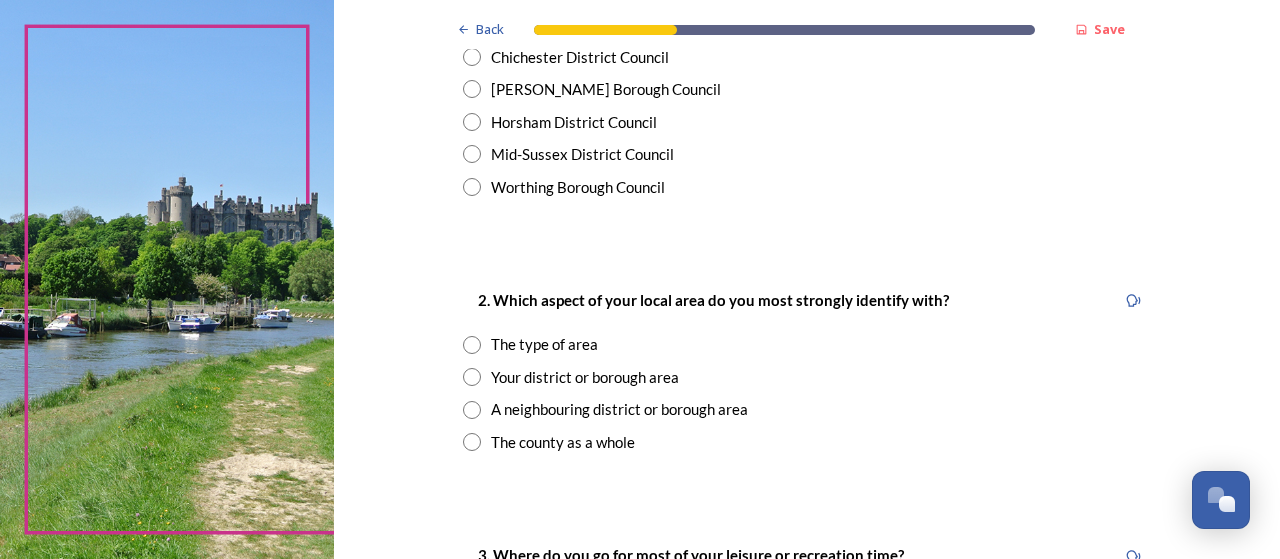 click at bounding box center [472, 377] 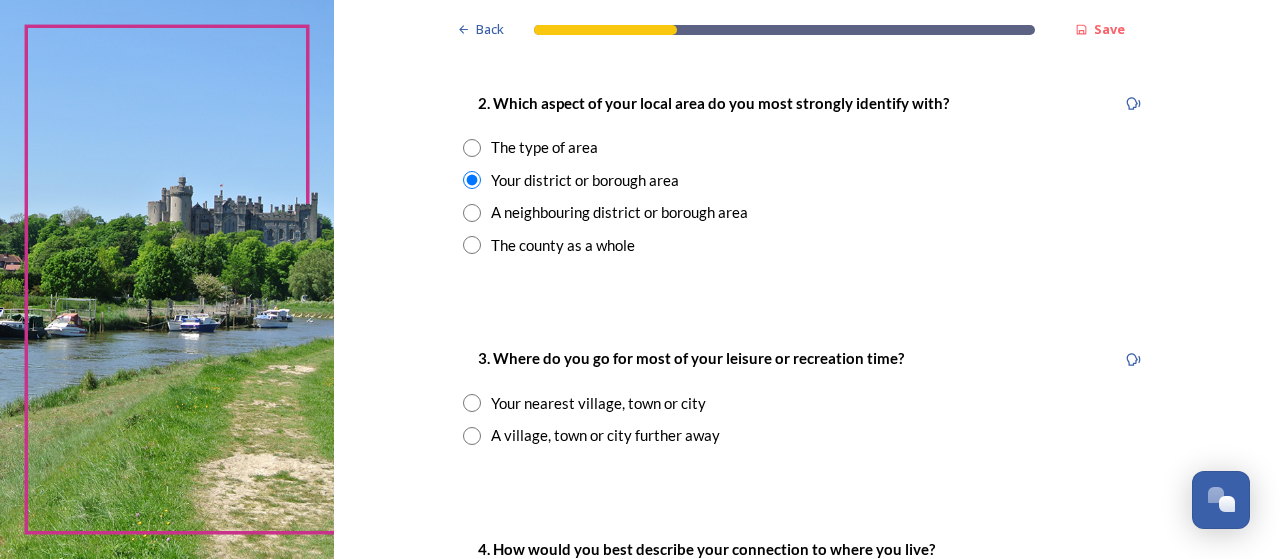 scroll, scrollTop: 800, scrollLeft: 0, axis: vertical 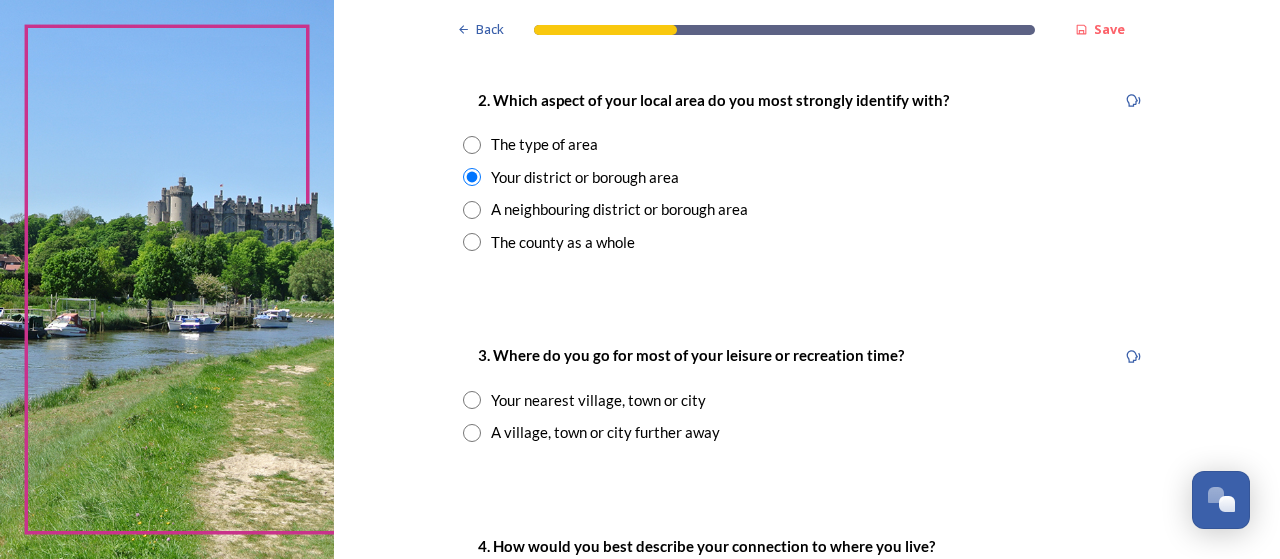 click at bounding box center [472, 400] 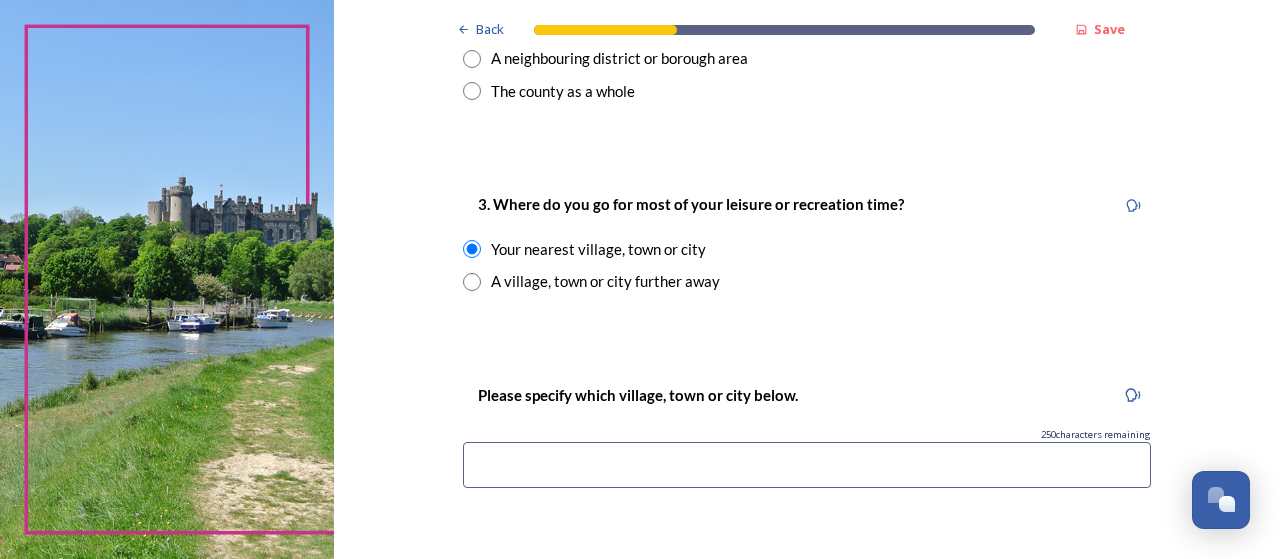 scroll, scrollTop: 1000, scrollLeft: 0, axis: vertical 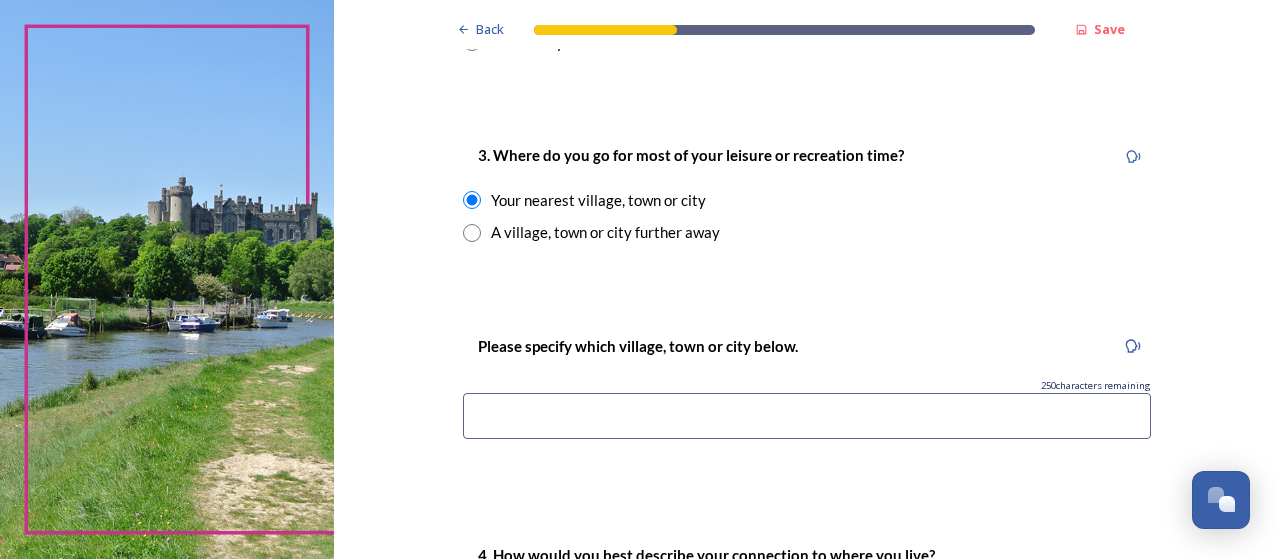 click at bounding box center (807, 416) 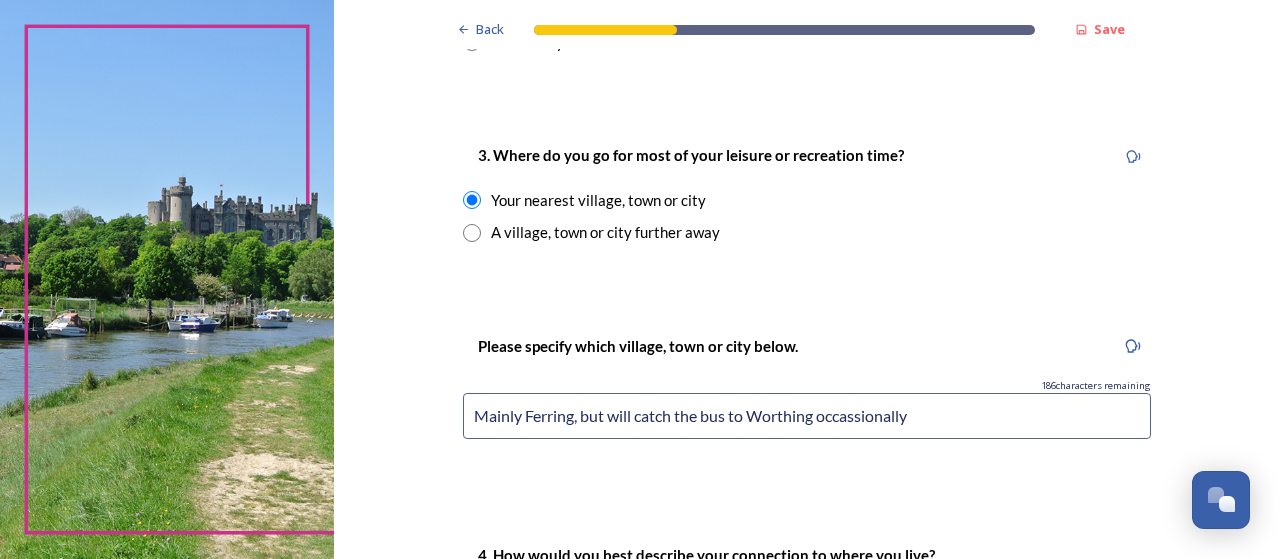 type on "Mainly Ferring, but will catch the bus to Worthing occassionally" 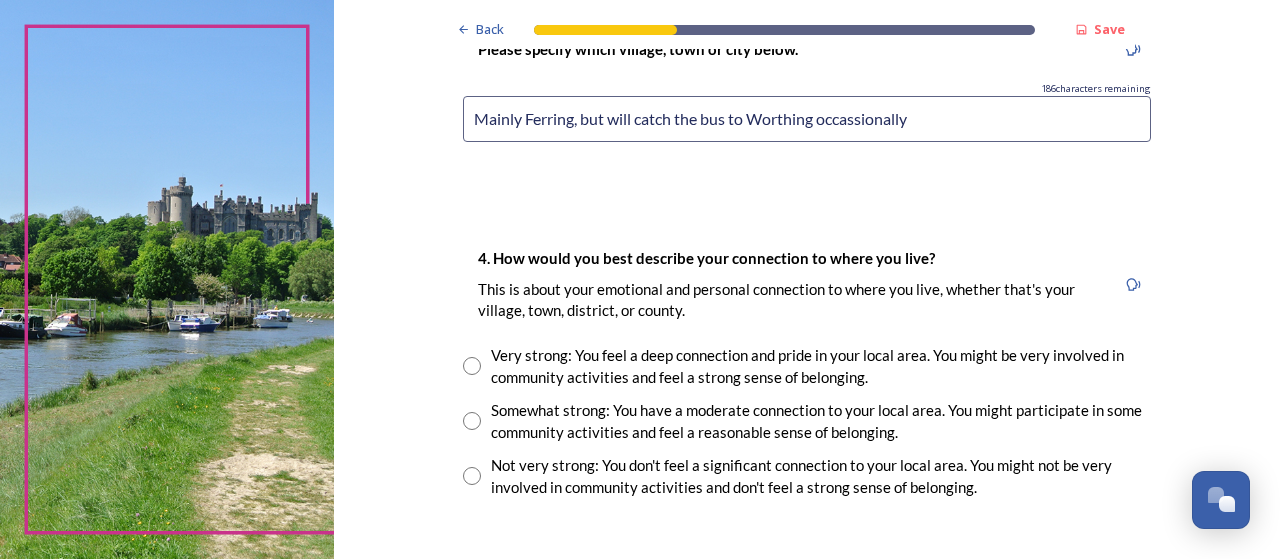 scroll, scrollTop: 1300, scrollLeft: 0, axis: vertical 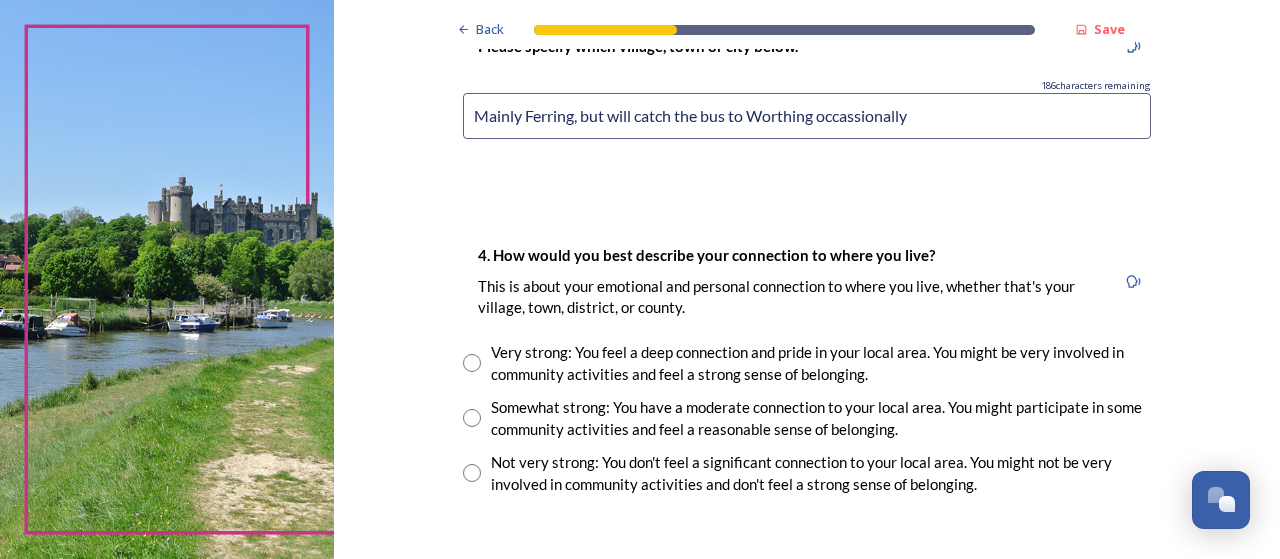 click at bounding box center [472, 418] 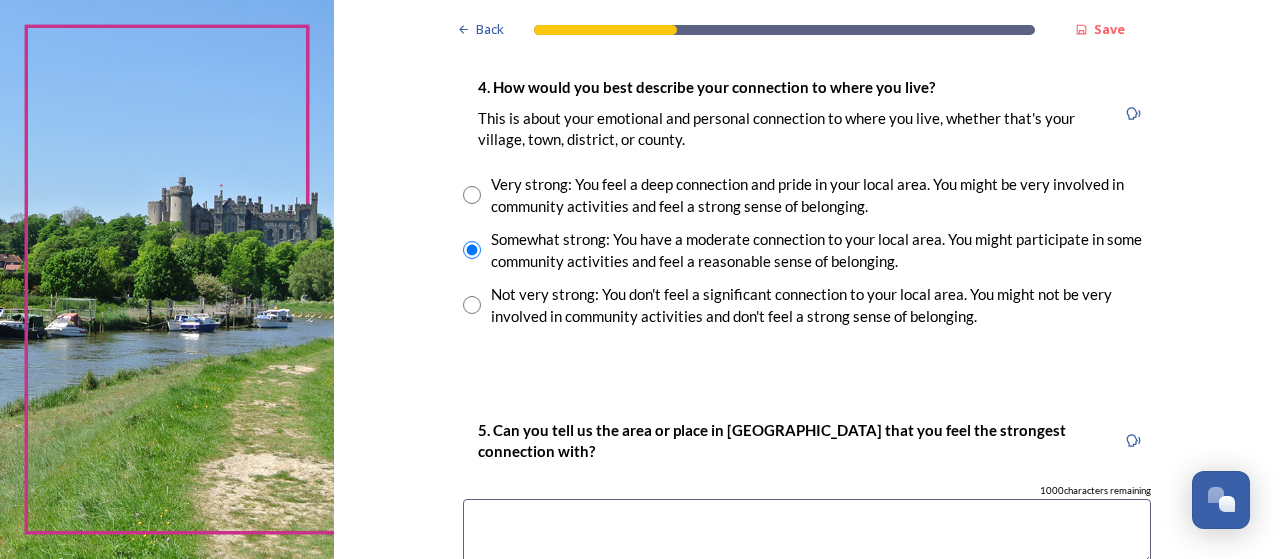 scroll, scrollTop: 1500, scrollLeft: 0, axis: vertical 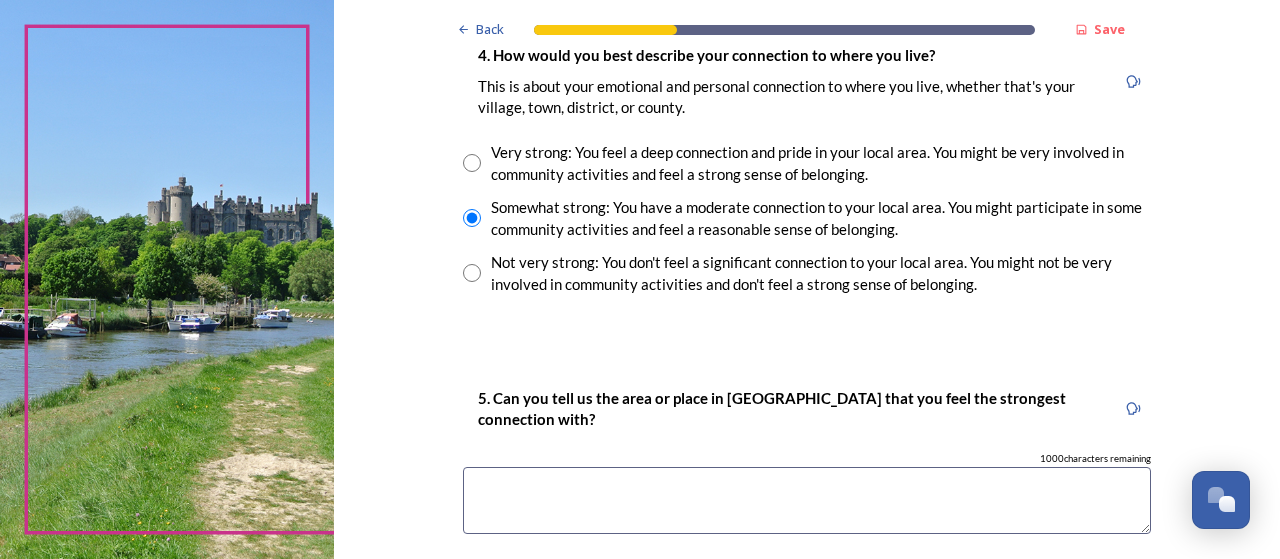 click at bounding box center (807, 500) 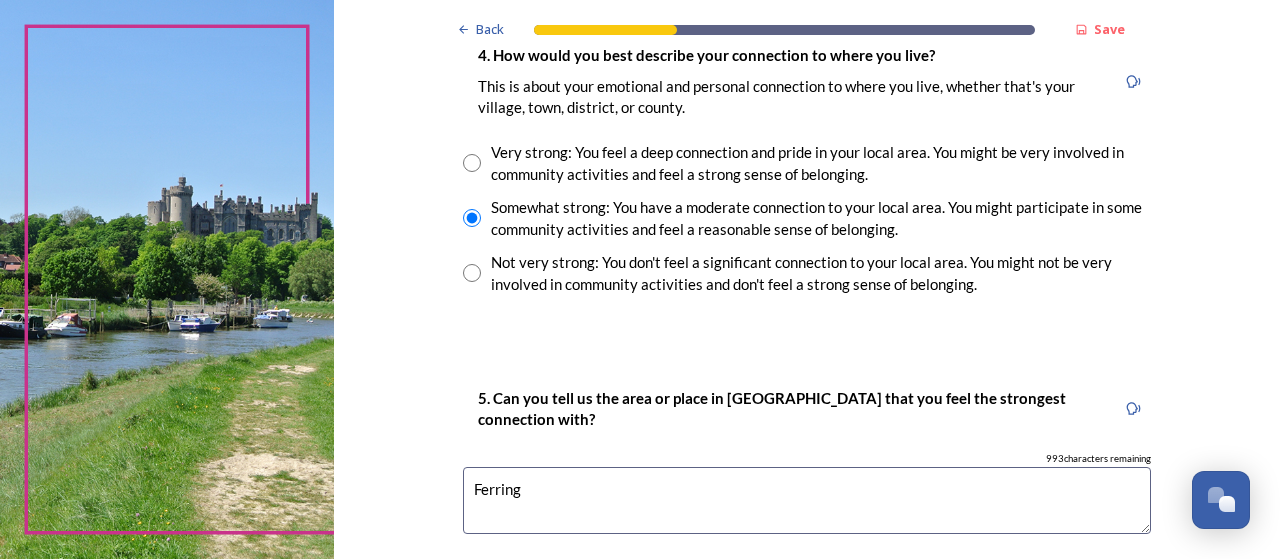 click on "Ferring" at bounding box center (807, 500) 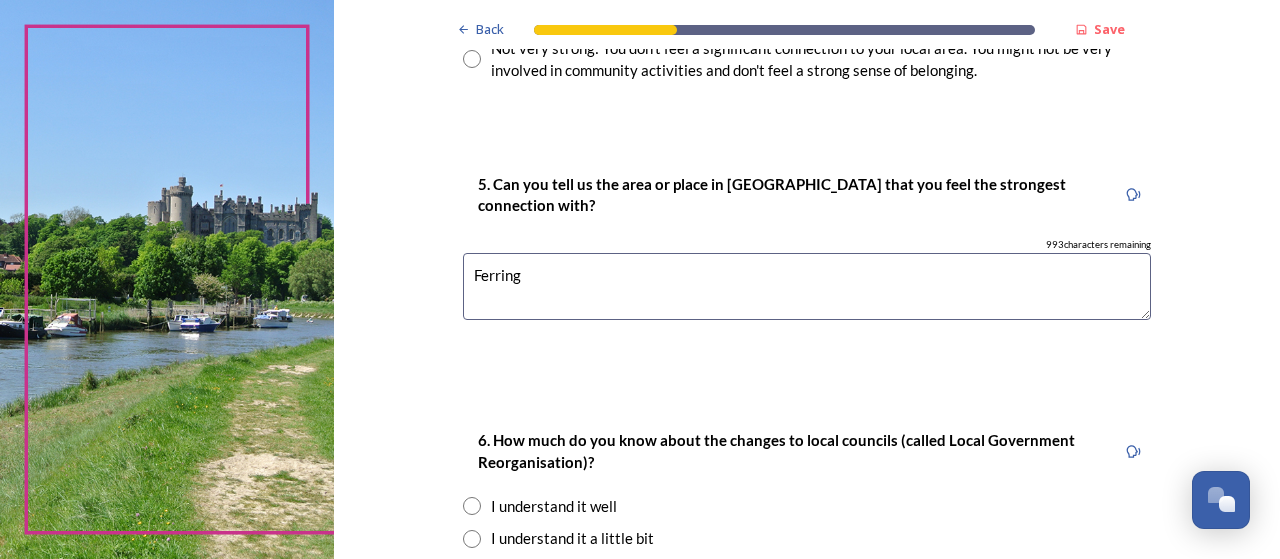 scroll, scrollTop: 1800, scrollLeft: 0, axis: vertical 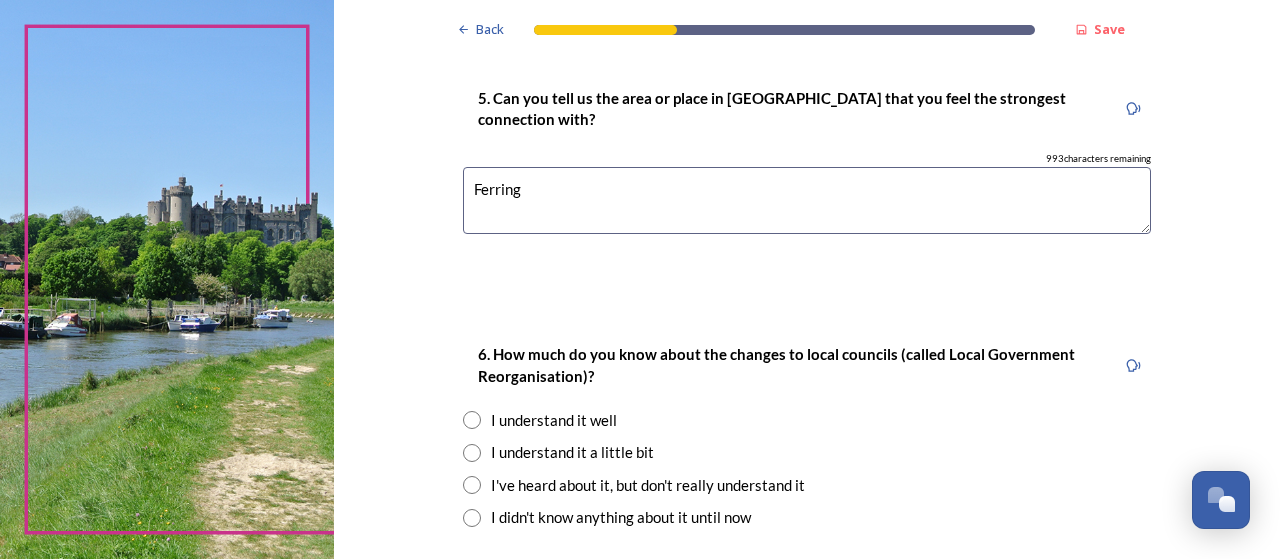 type on "Ferring" 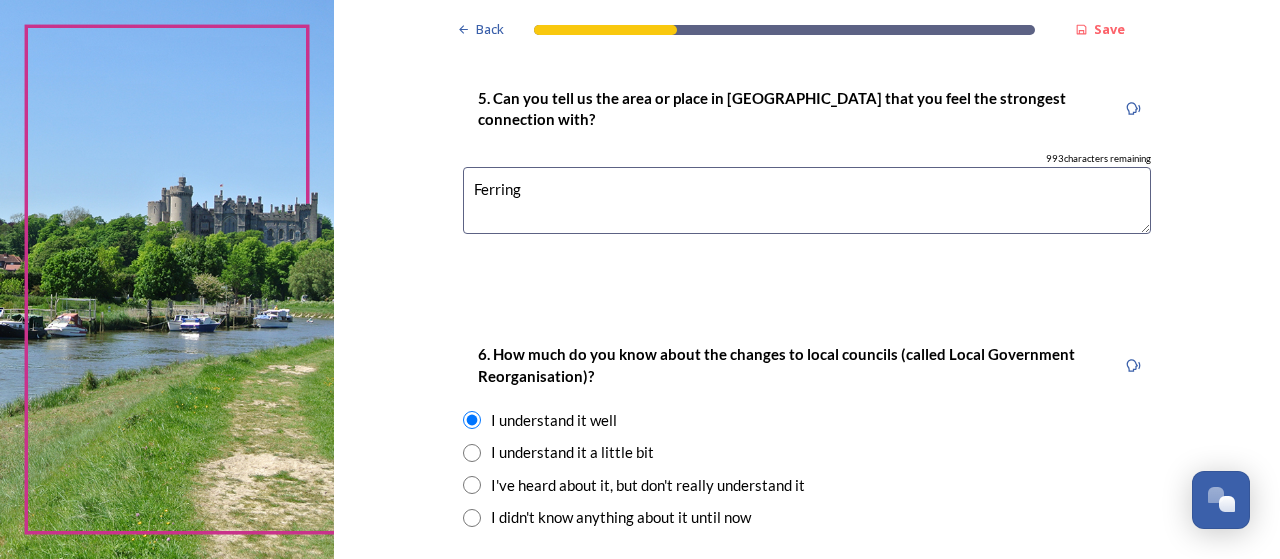scroll, scrollTop: 2002, scrollLeft: 0, axis: vertical 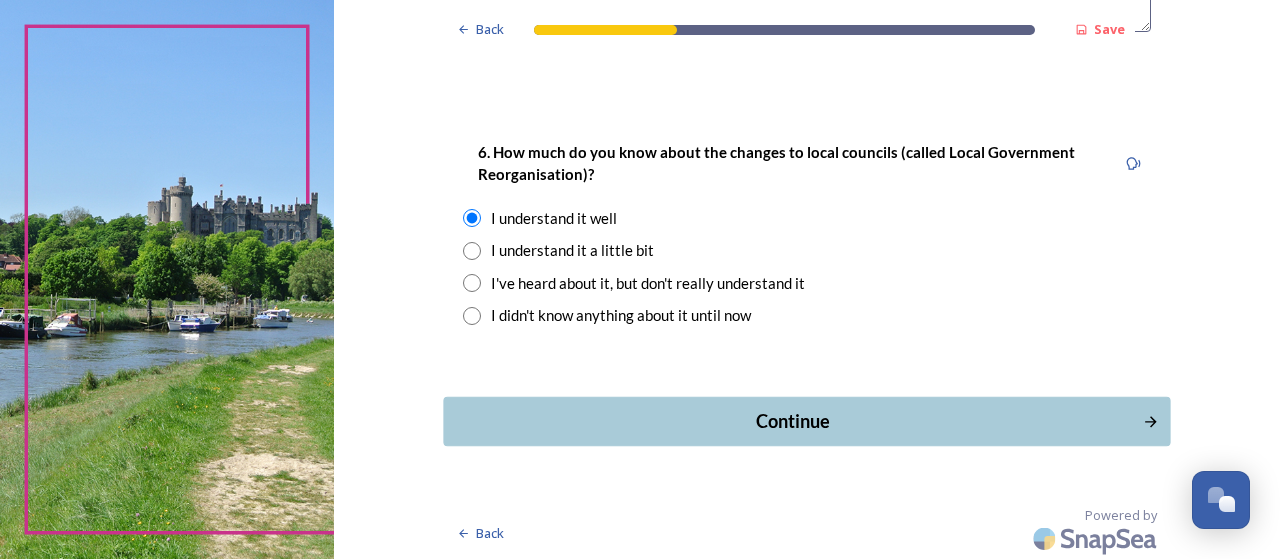 click on "Continue" at bounding box center [793, 421] 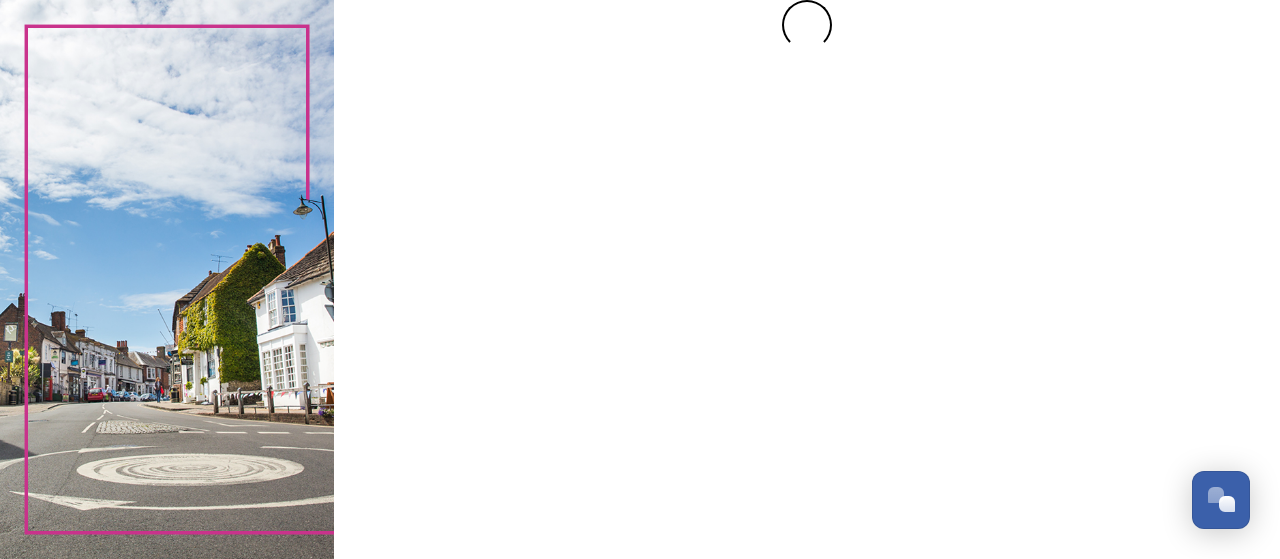 scroll, scrollTop: 0, scrollLeft: 0, axis: both 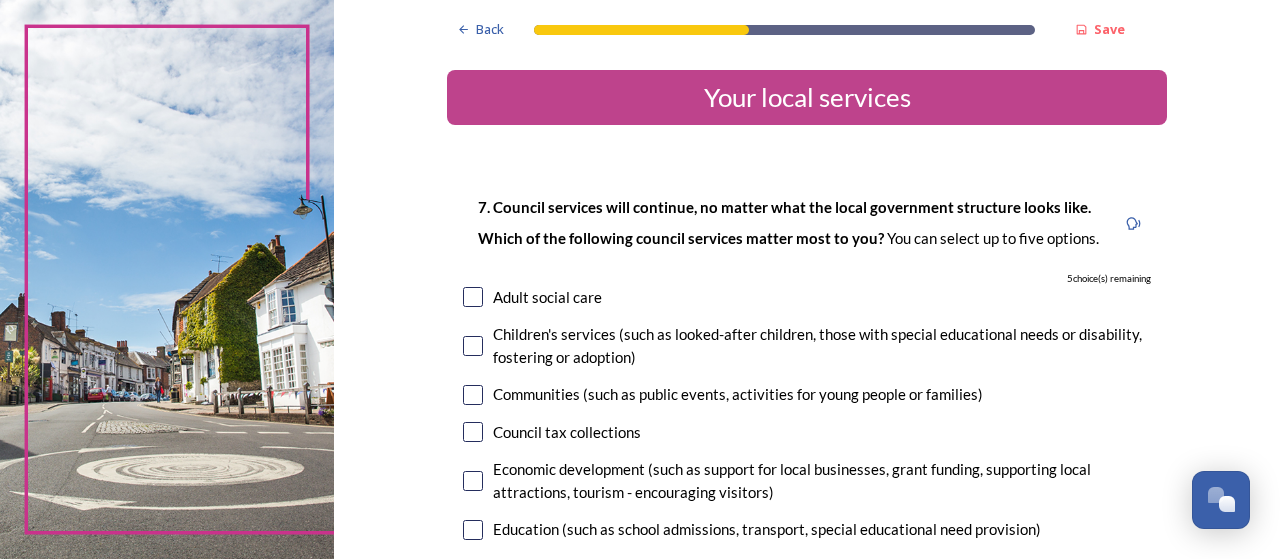click at bounding box center [473, 432] 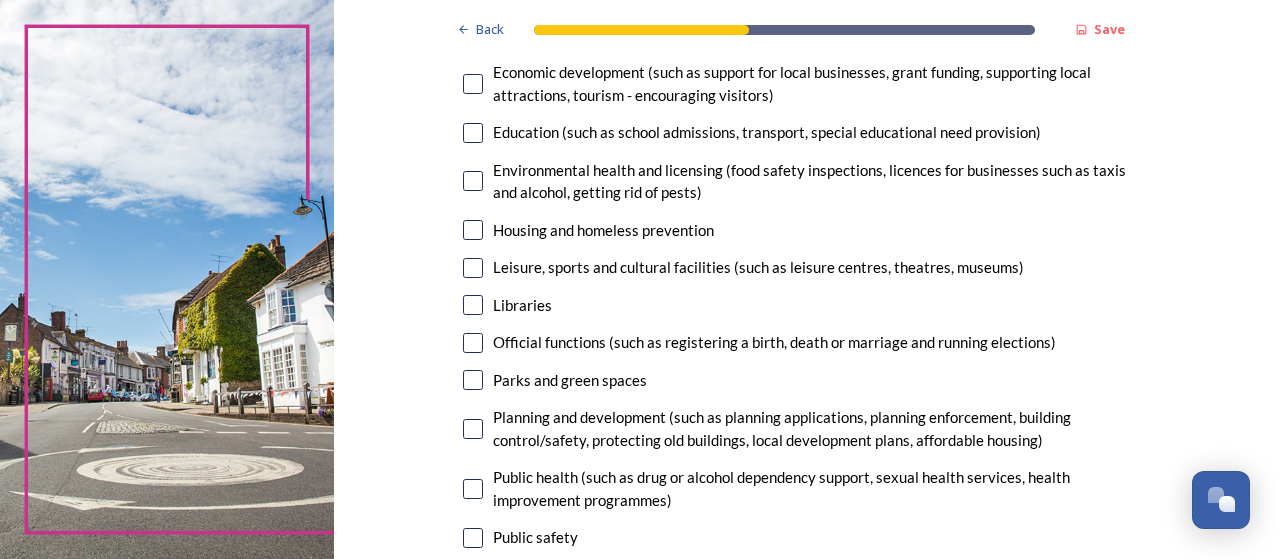 scroll, scrollTop: 400, scrollLeft: 0, axis: vertical 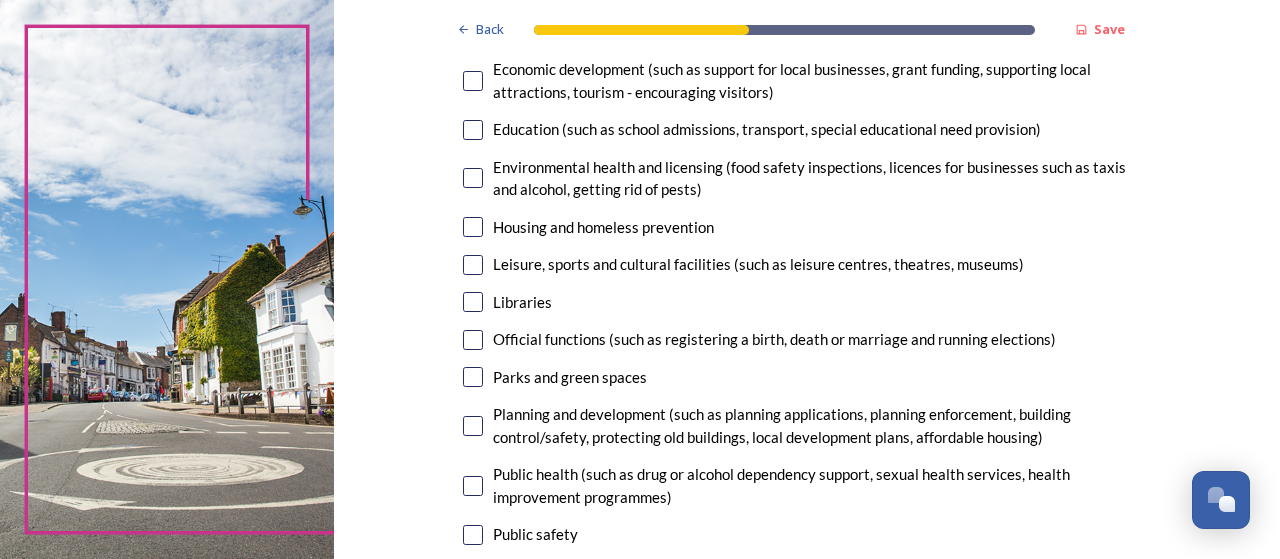 click at bounding box center [473, 377] 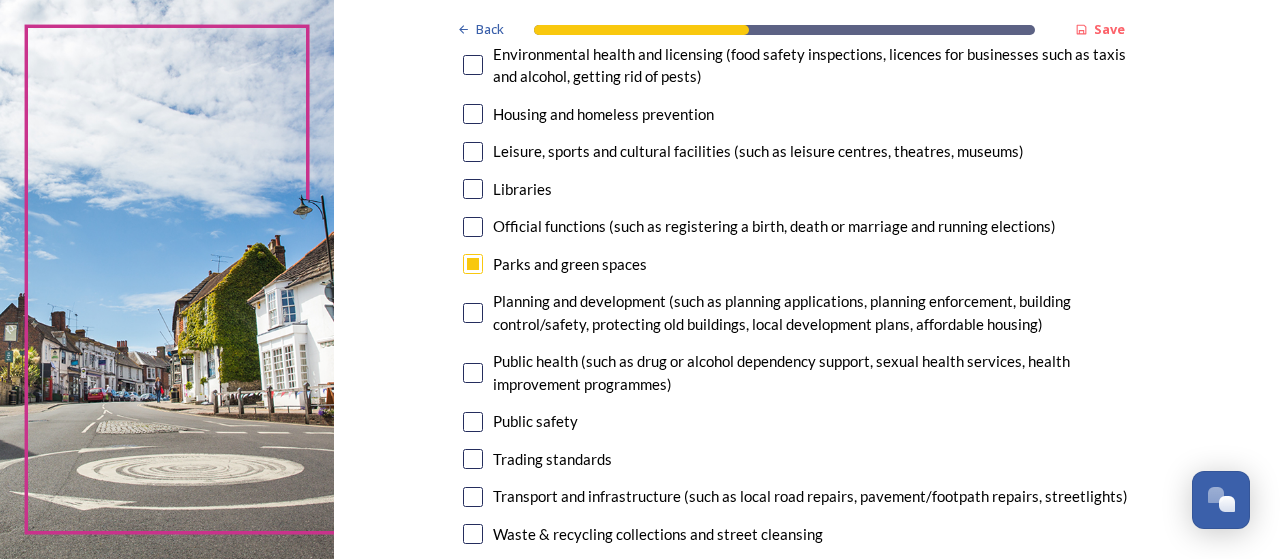 scroll, scrollTop: 600, scrollLeft: 0, axis: vertical 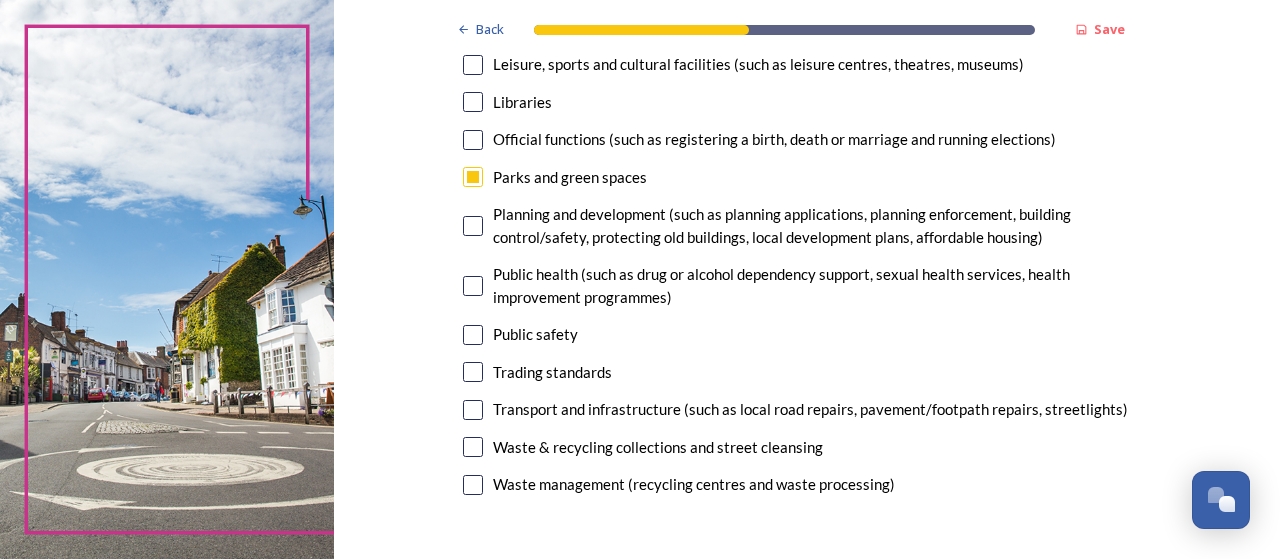click at bounding box center (473, 410) 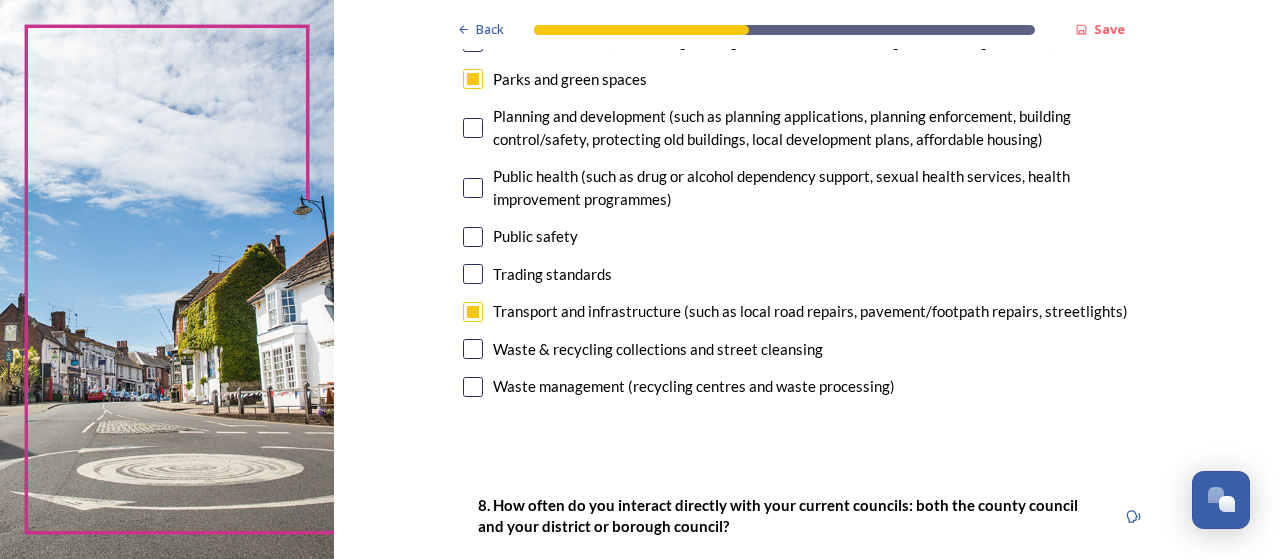 scroll, scrollTop: 700, scrollLeft: 0, axis: vertical 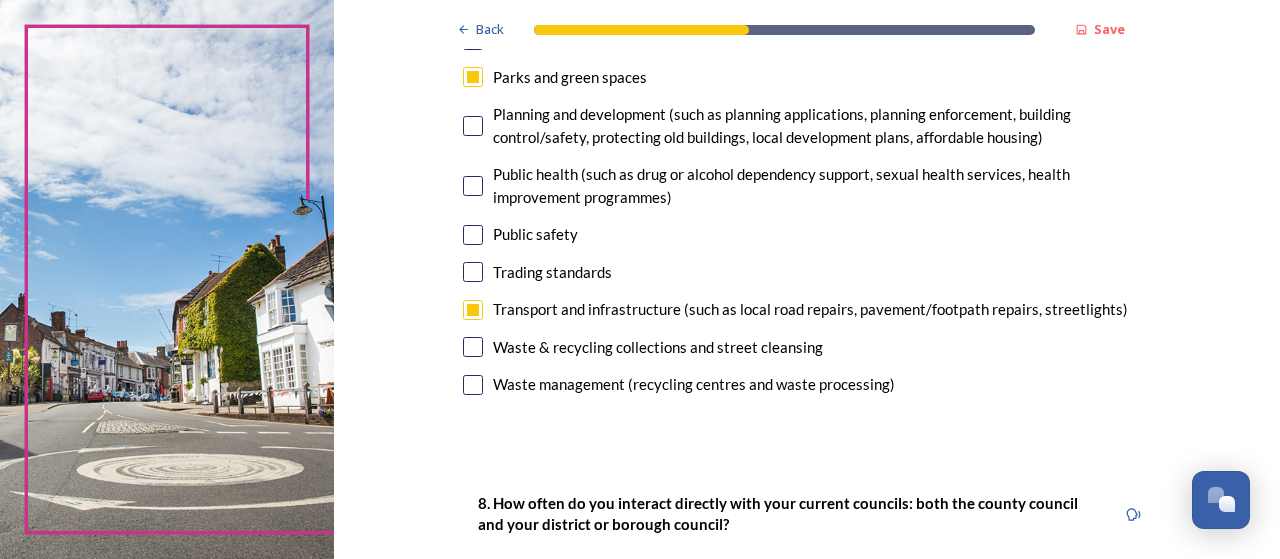 click at bounding box center (473, 385) 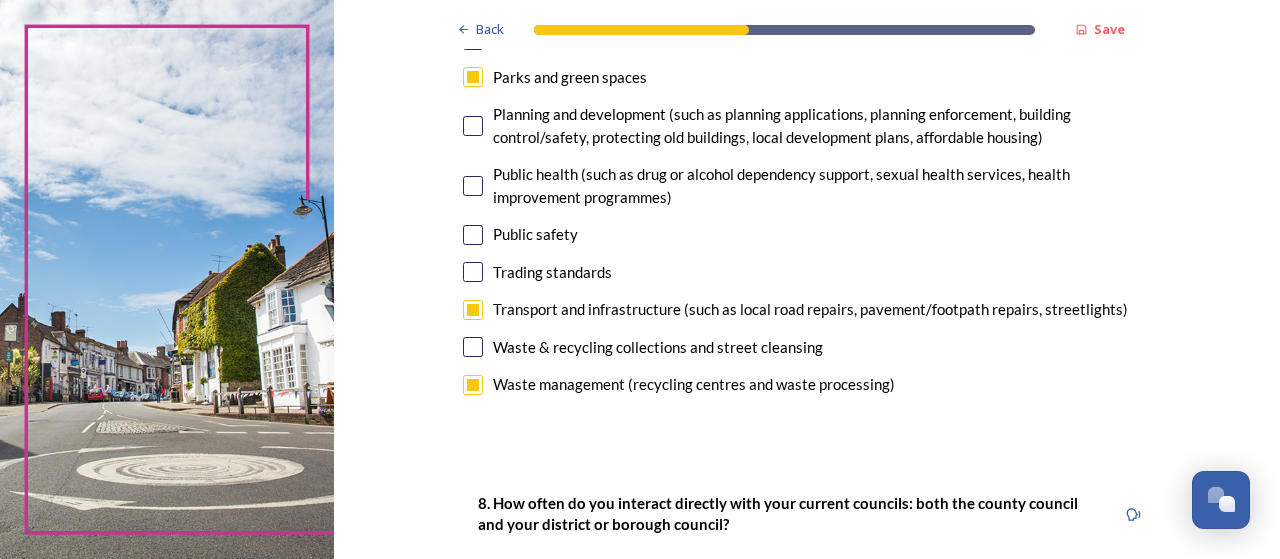 click at bounding box center (473, 385) 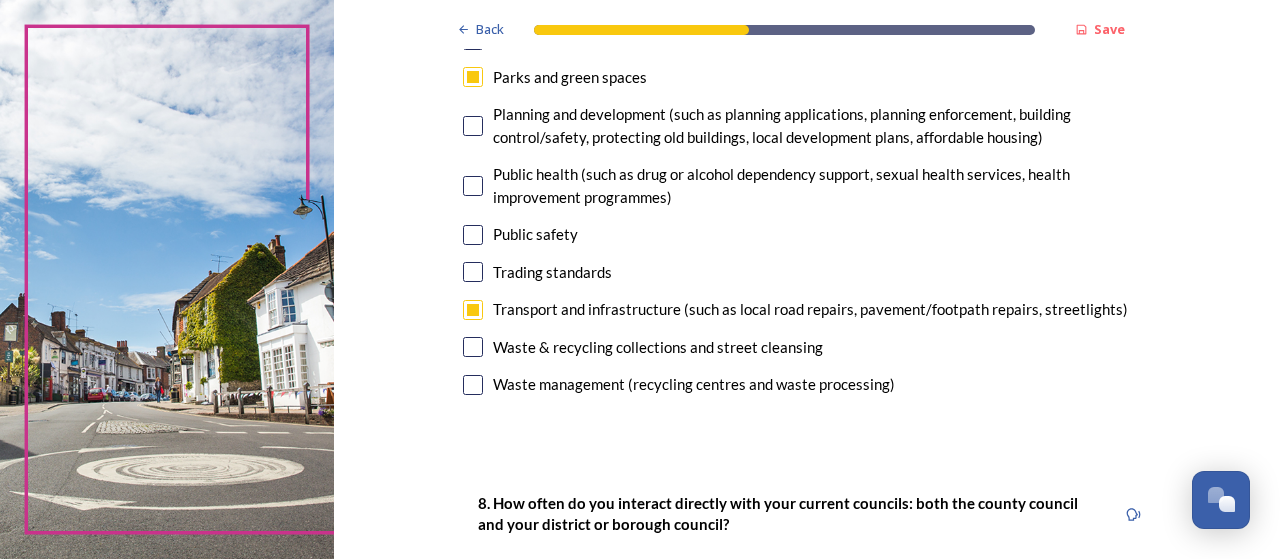 click at bounding box center (473, 347) 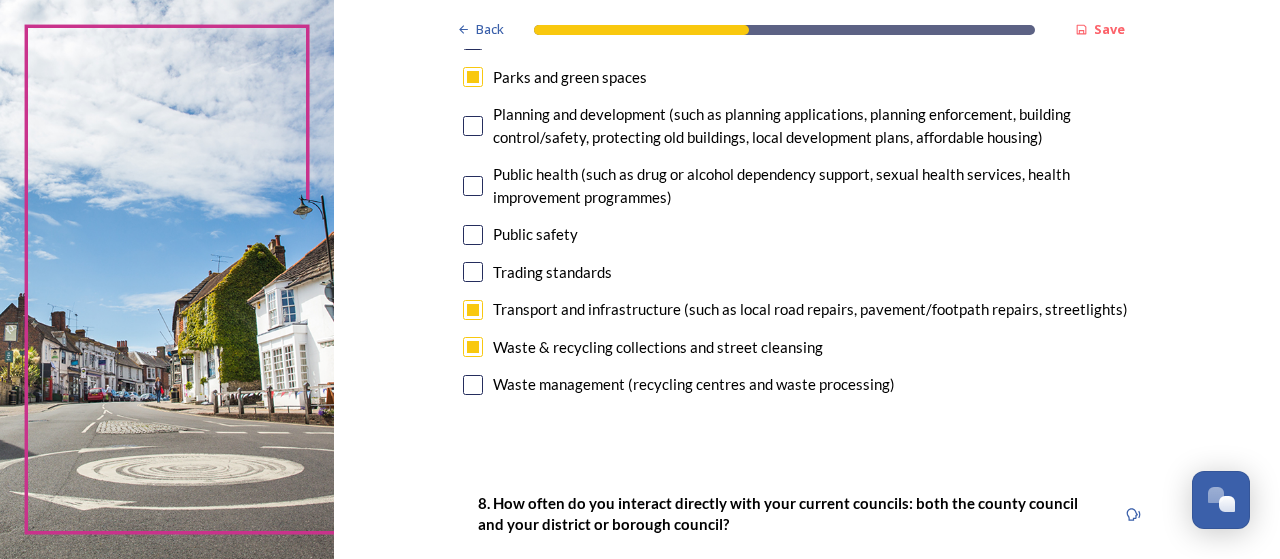 click at bounding box center (473, 126) 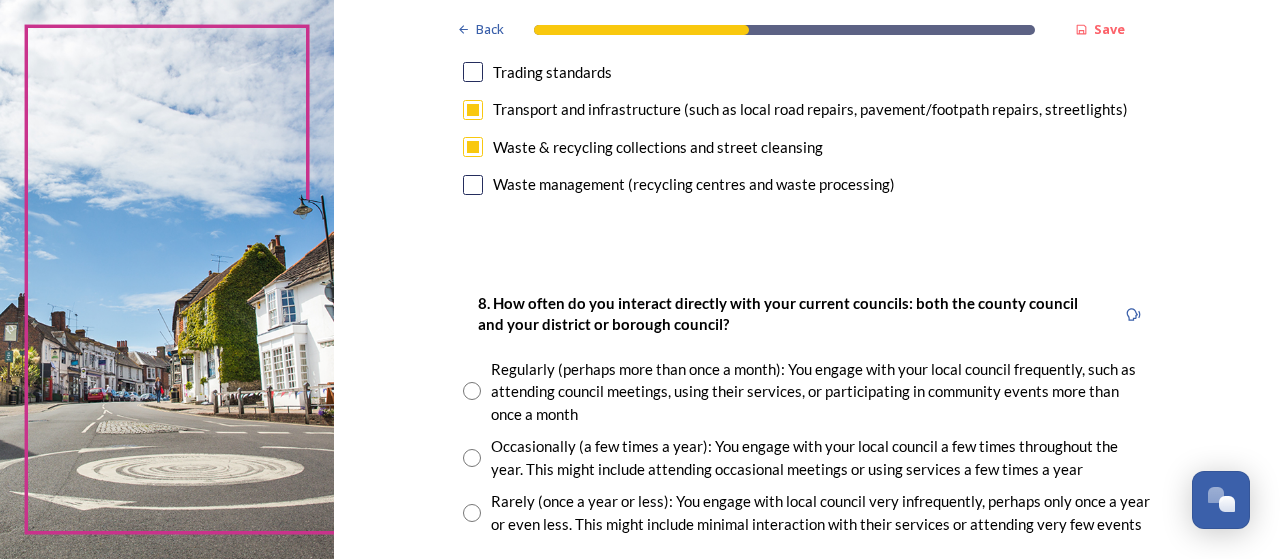 scroll, scrollTop: 1000, scrollLeft: 0, axis: vertical 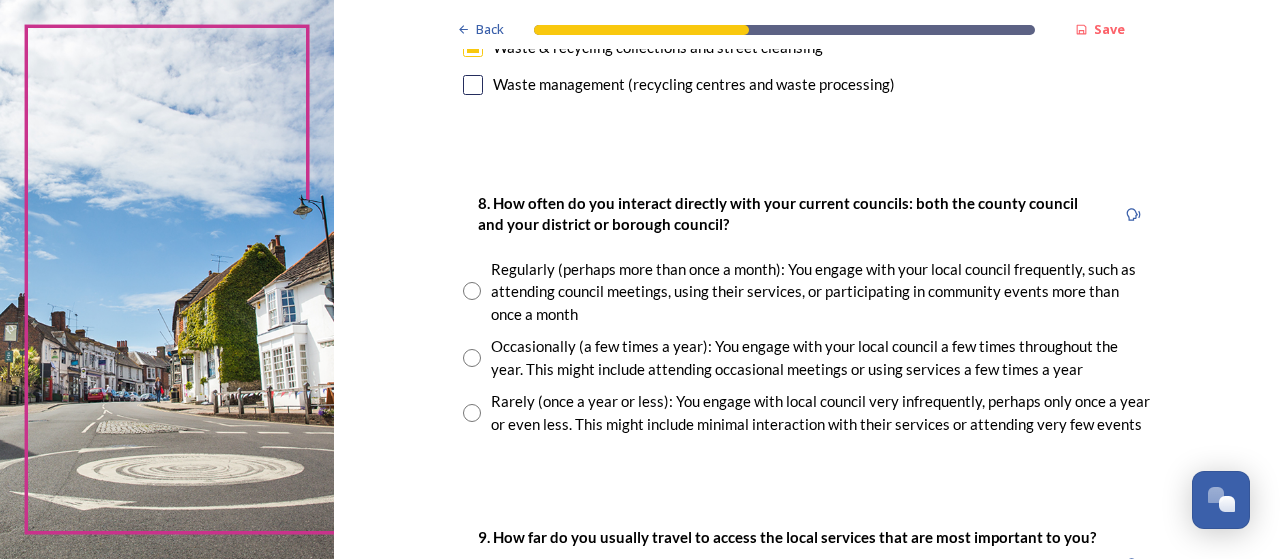 click at bounding box center (472, 413) 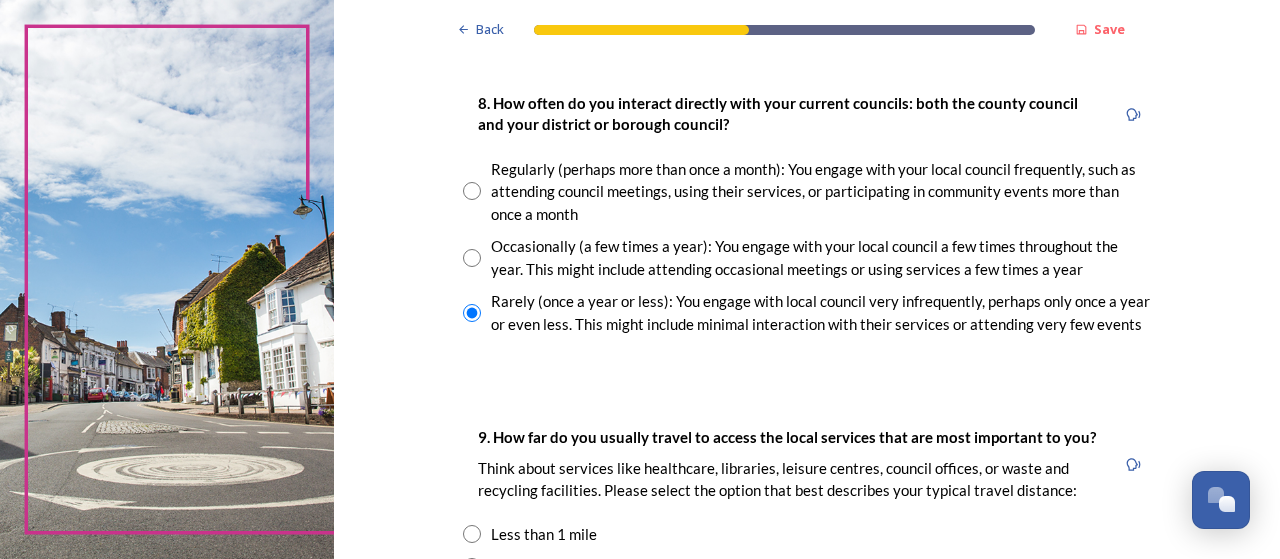 scroll, scrollTop: 1200, scrollLeft: 0, axis: vertical 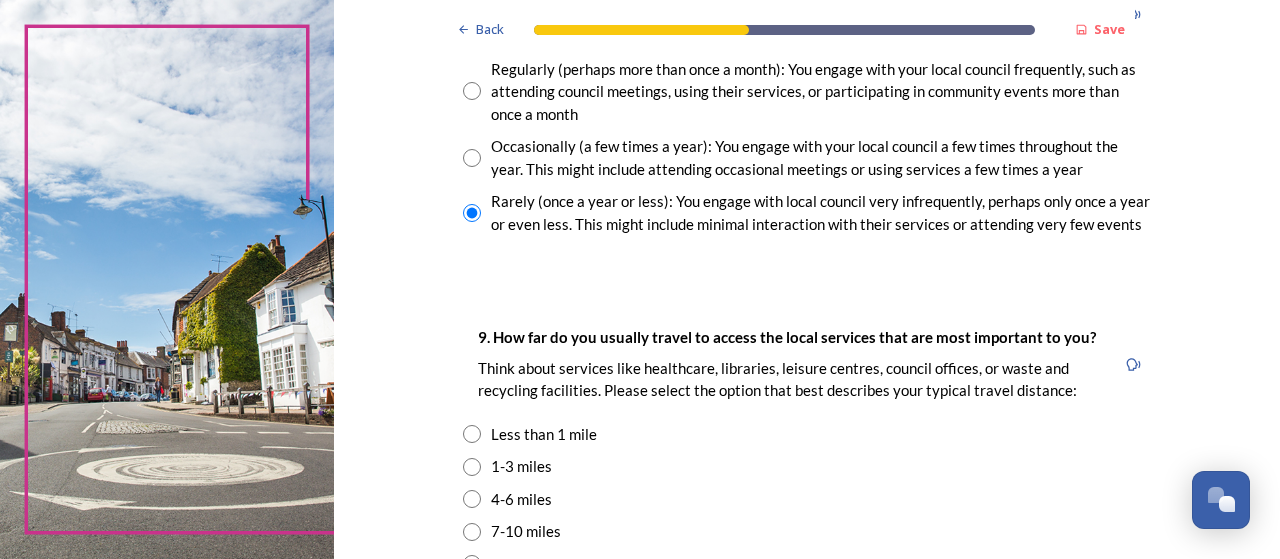click at bounding box center (472, 467) 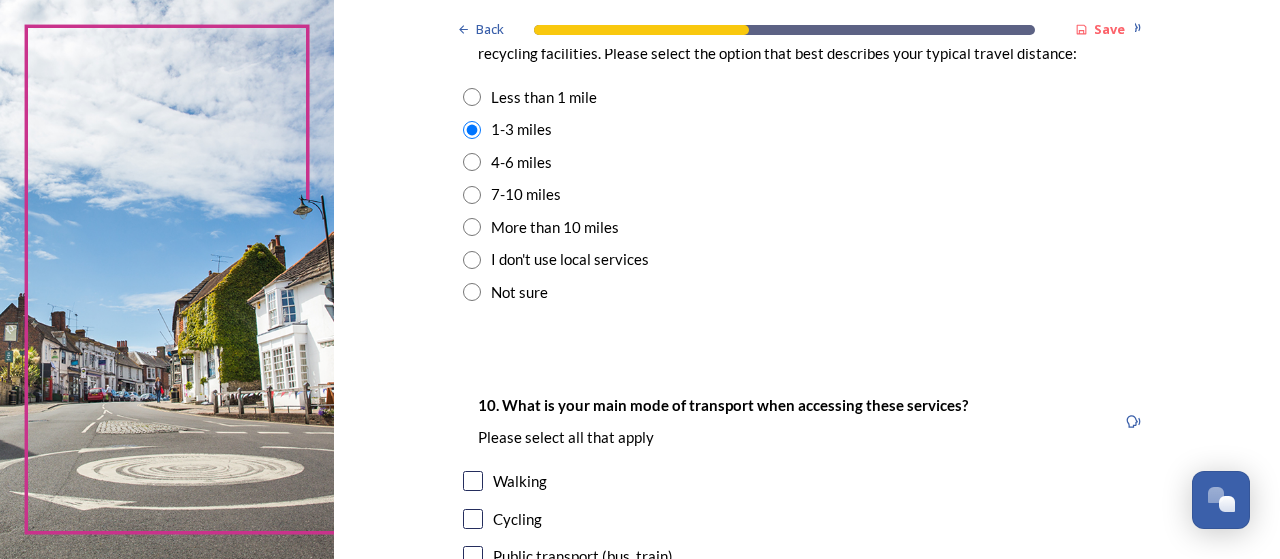 scroll, scrollTop: 1600, scrollLeft: 0, axis: vertical 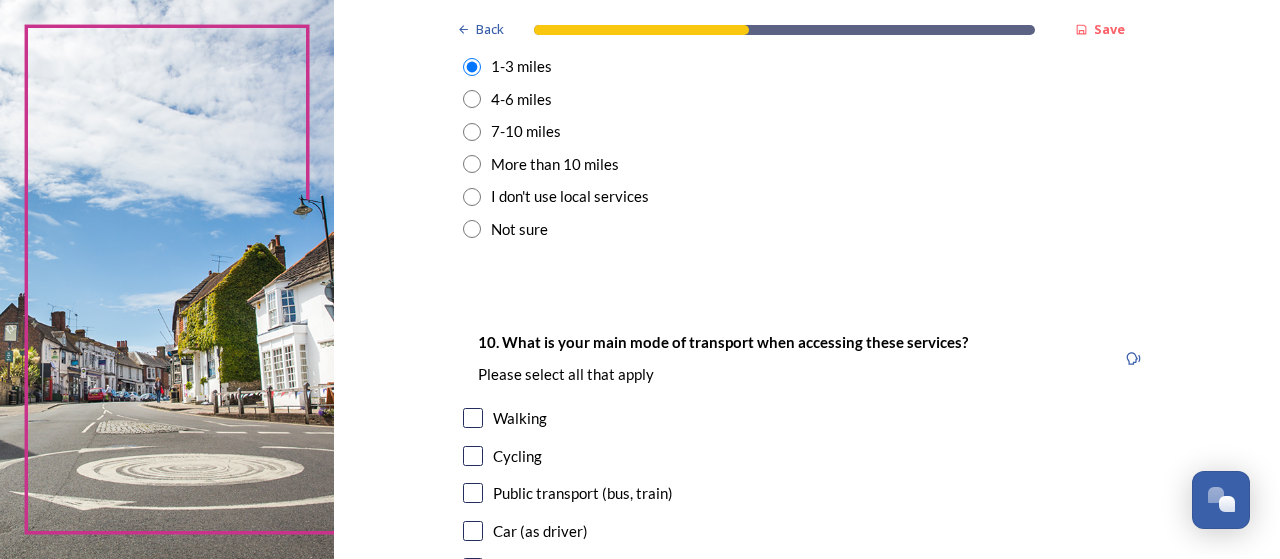 click at bounding box center [473, 531] 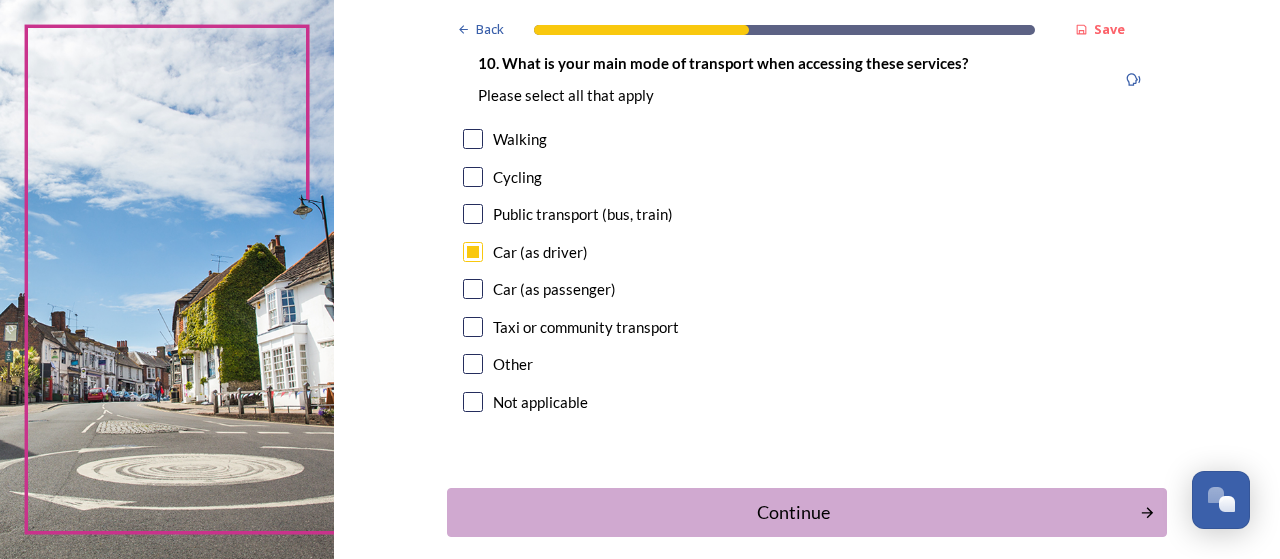 scroll, scrollTop: 1972, scrollLeft: 0, axis: vertical 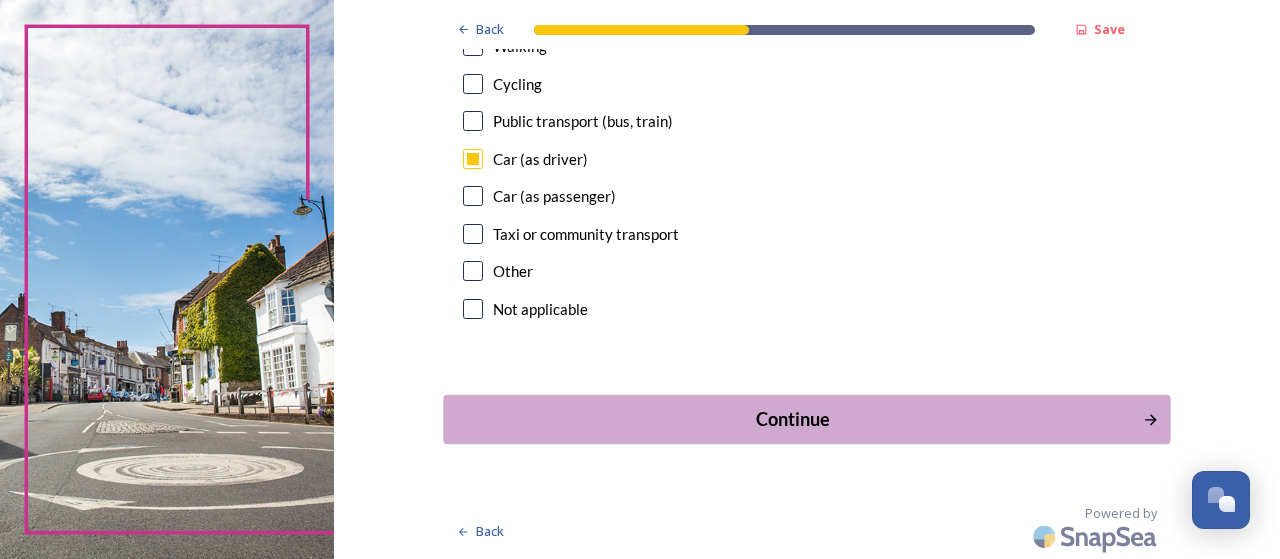 click on "Continue" at bounding box center [793, 419] 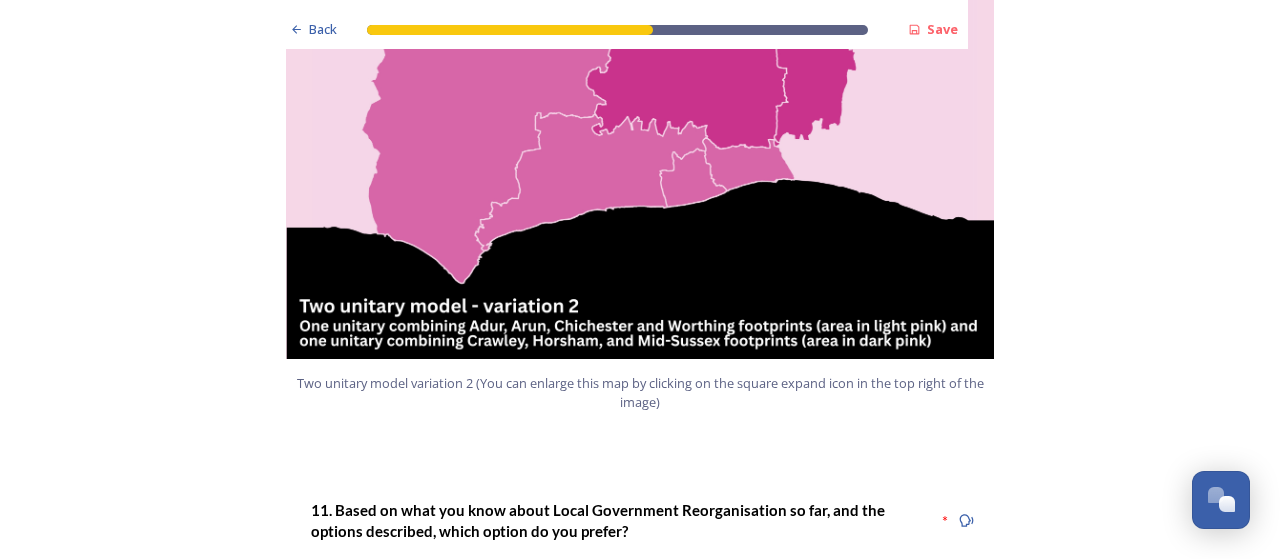scroll, scrollTop: 2400, scrollLeft: 0, axis: vertical 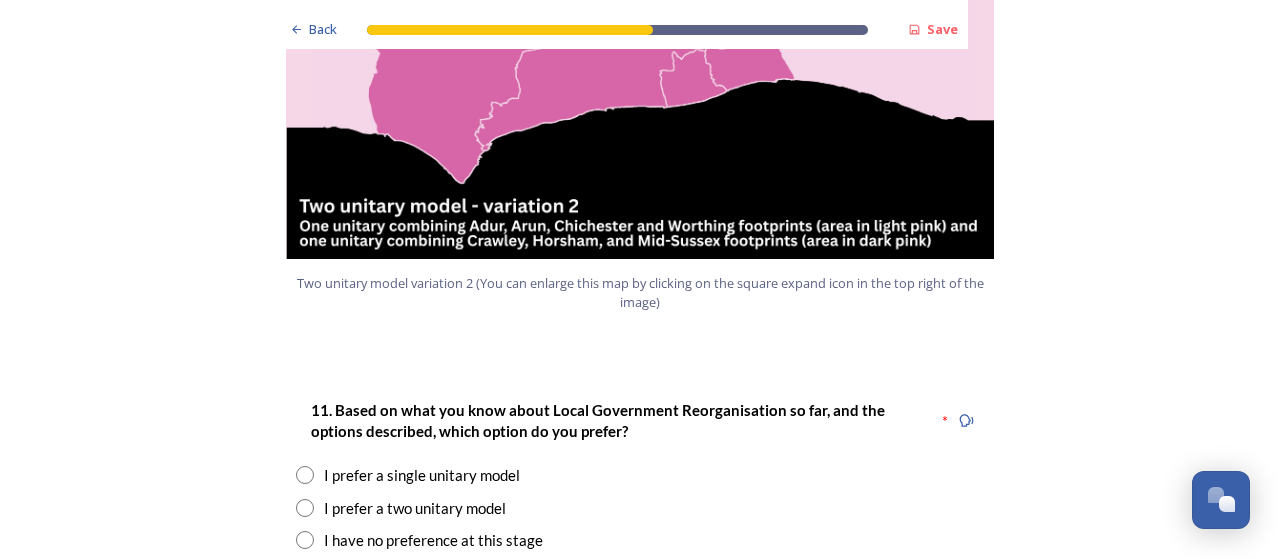 click at bounding box center (305, 508) 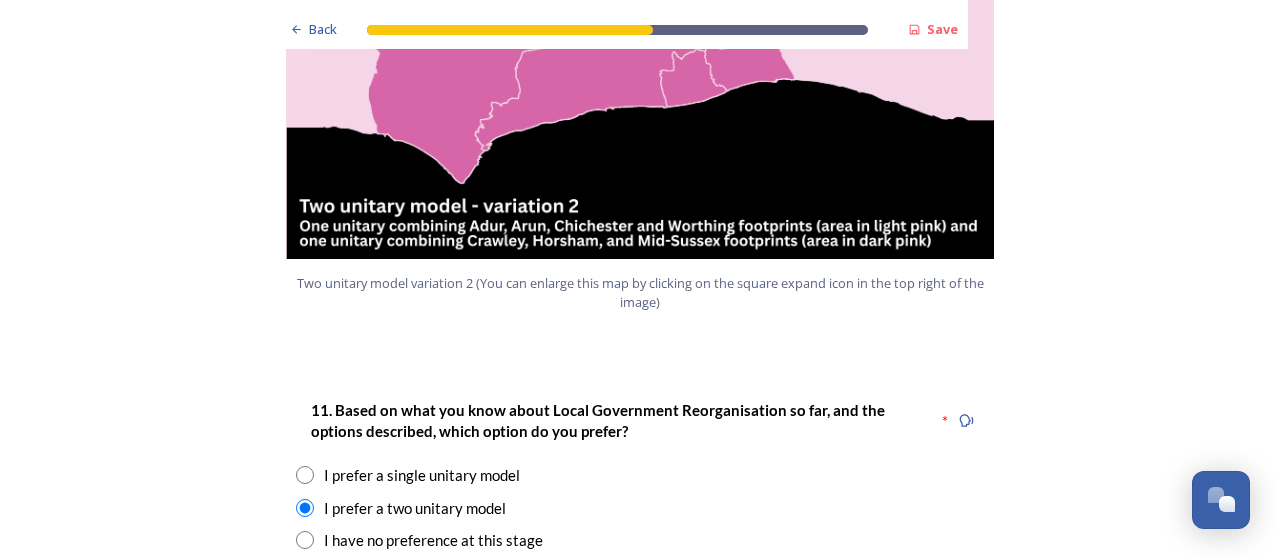 click on "I prefer a single unitary model" at bounding box center [640, 475] 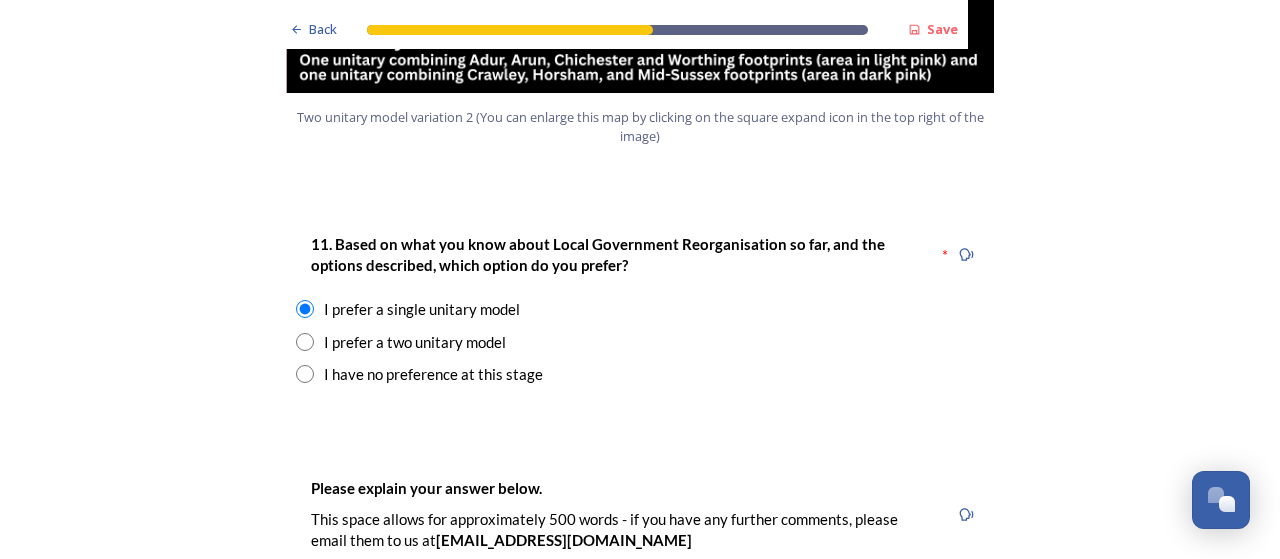 scroll, scrollTop: 2600, scrollLeft: 0, axis: vertical 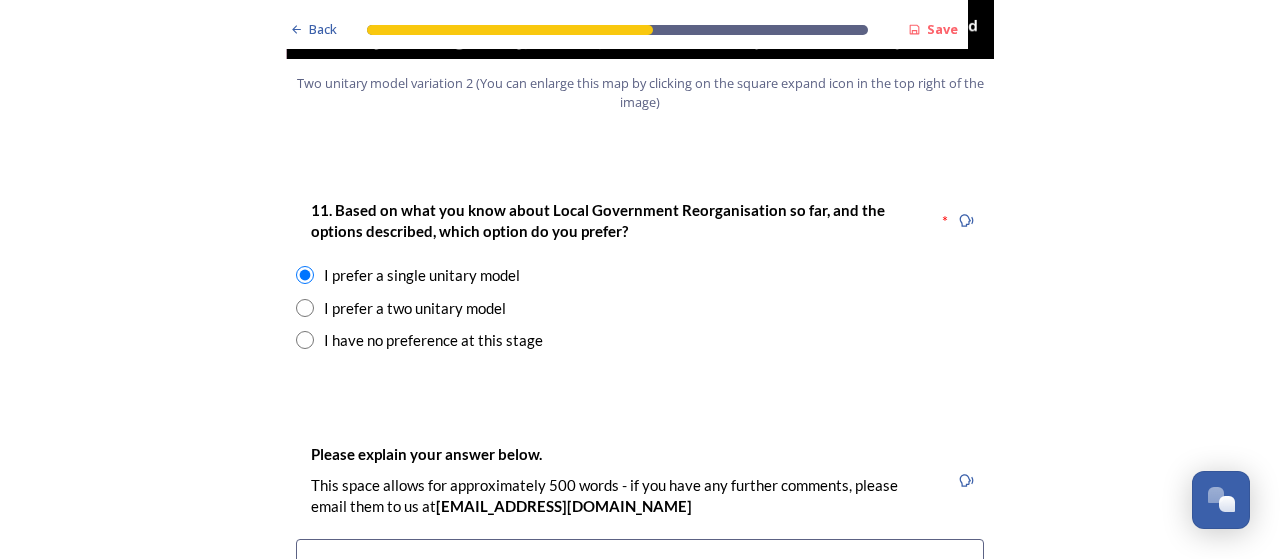 click at bounding box center (305, 308) 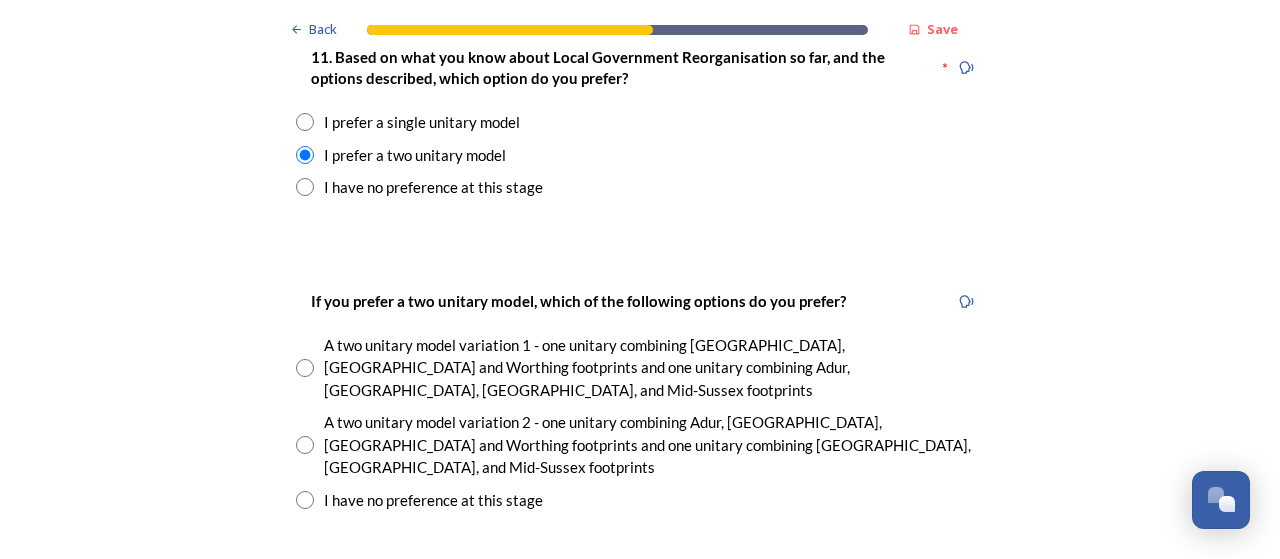 scroll, scrollTop: 2800, scrollLeft: 0, axis: vertical 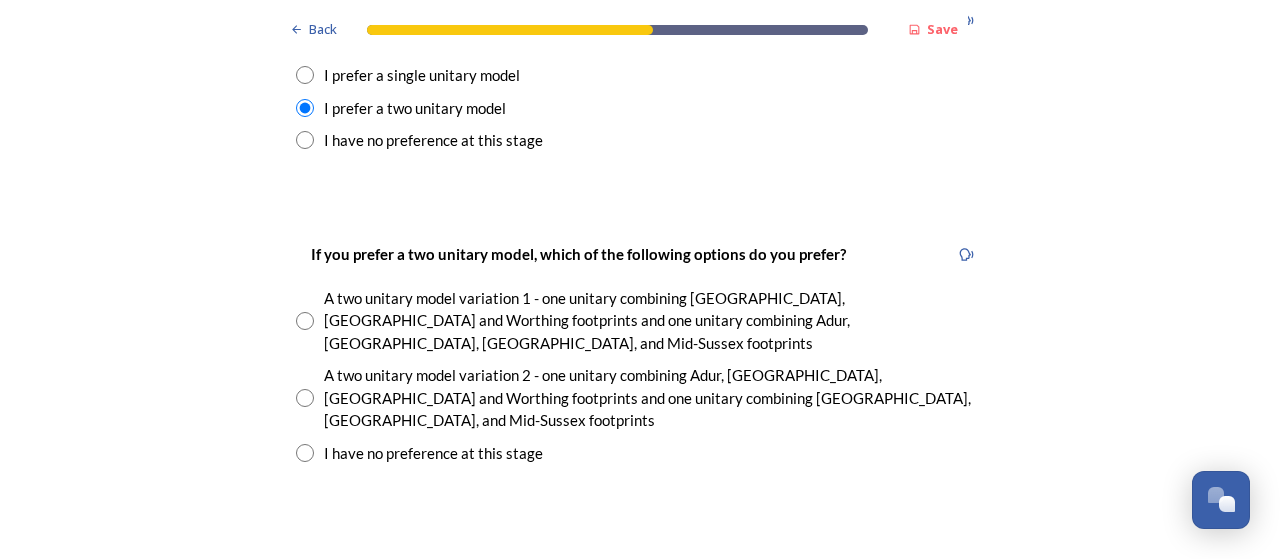 click at bounding box center [305, 398] 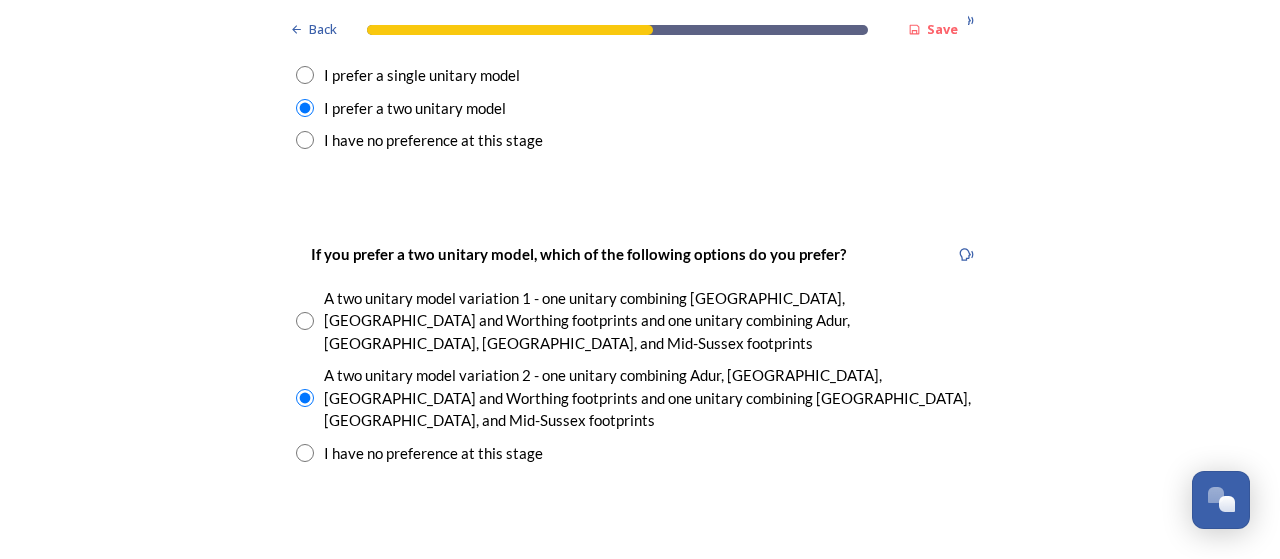scroll, scrollTop: 2900, scrollLeft: 0, axis: vertical 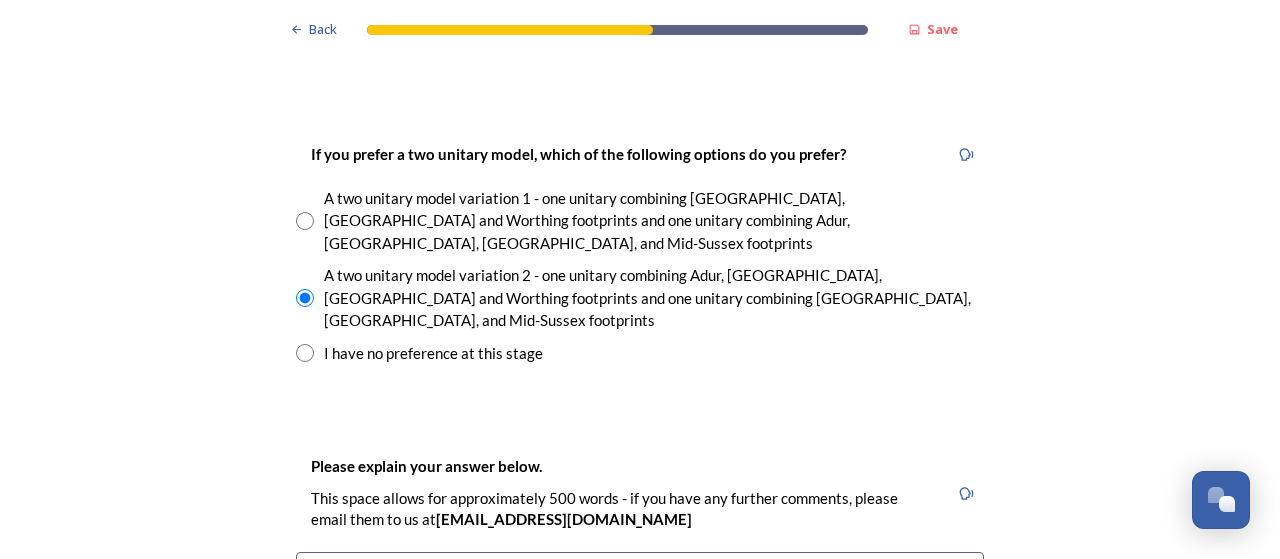 click at bounding box center (640, 664) 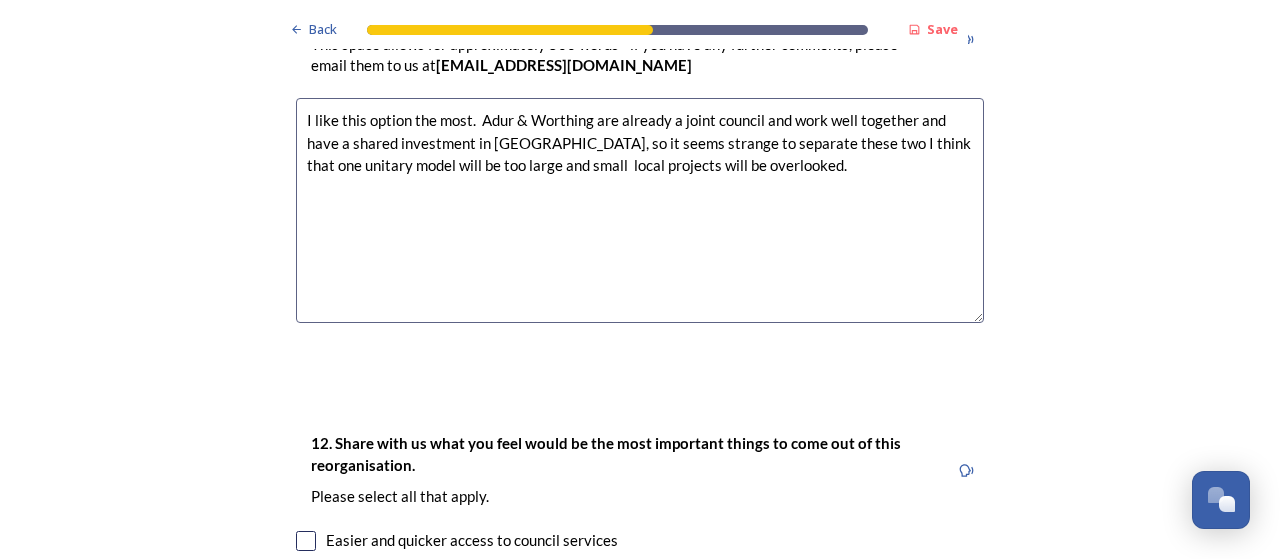 scroll, scrollTop: 3400, scrollLeft: 0, axis: vertical 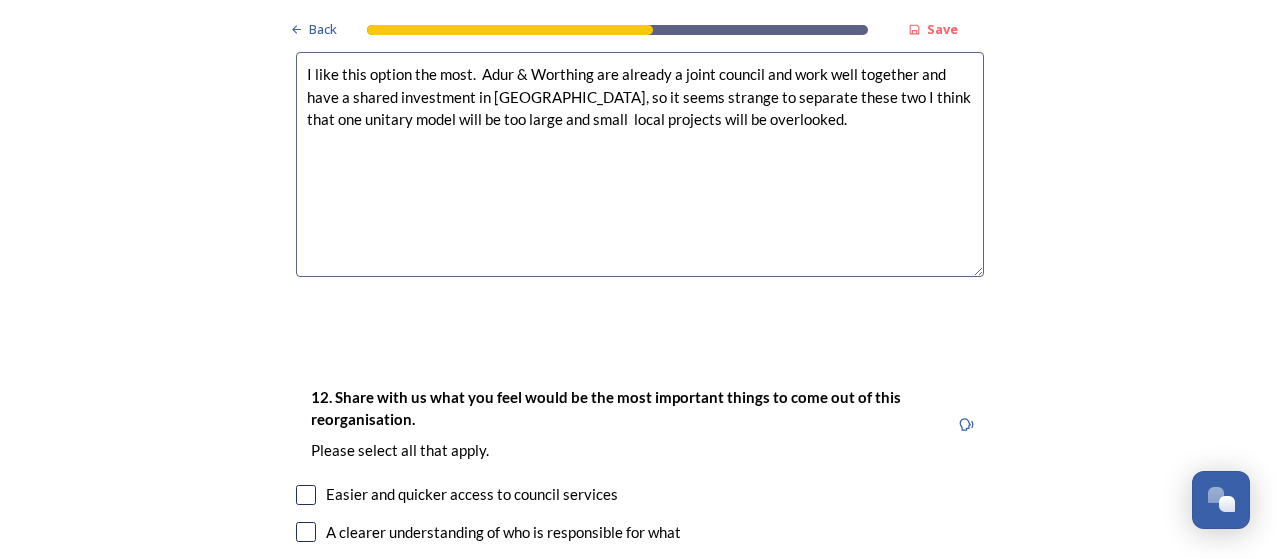 type on "I like this option the most.  Adur & Worthing are already a joint council and work well together and have a shared investment in [GEOGRAPHIC_DATA], so it seems strange to separate these two I think that one unitary model will be too large and small  local projects will be overlooked." 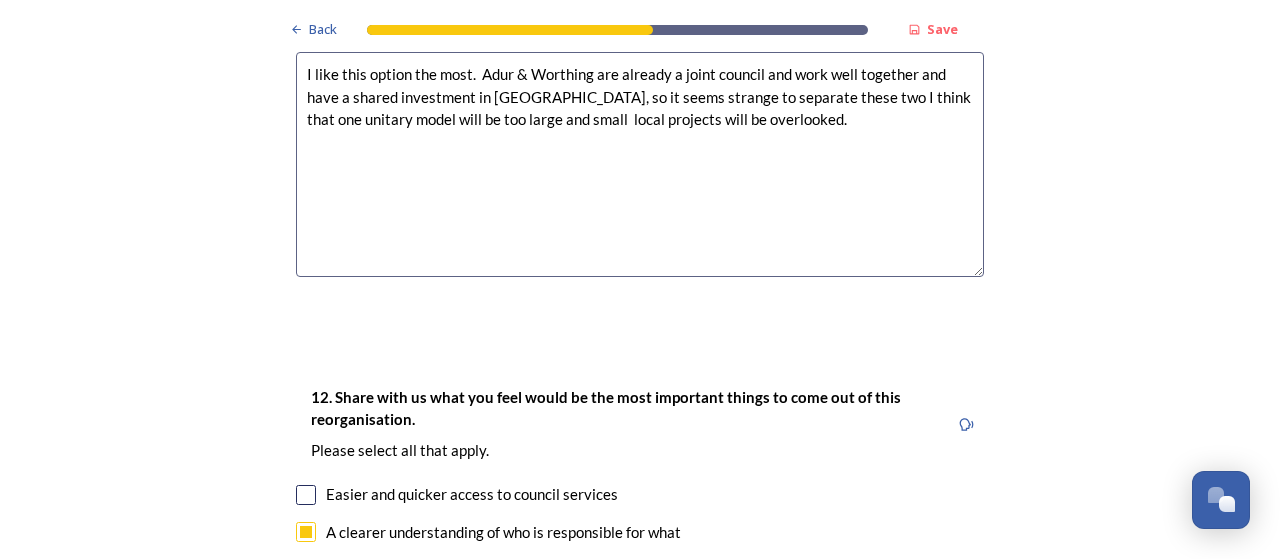 click at bounding box center (306, 607) 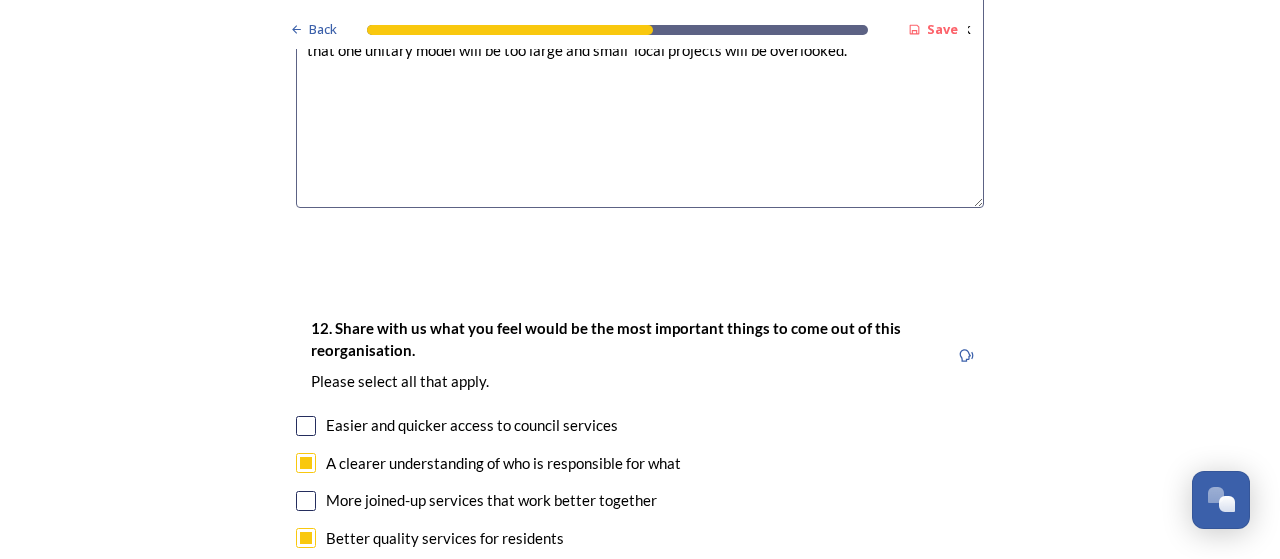 scroll, scrollTop: 3500, scrollLeft: 0, axis: vertical 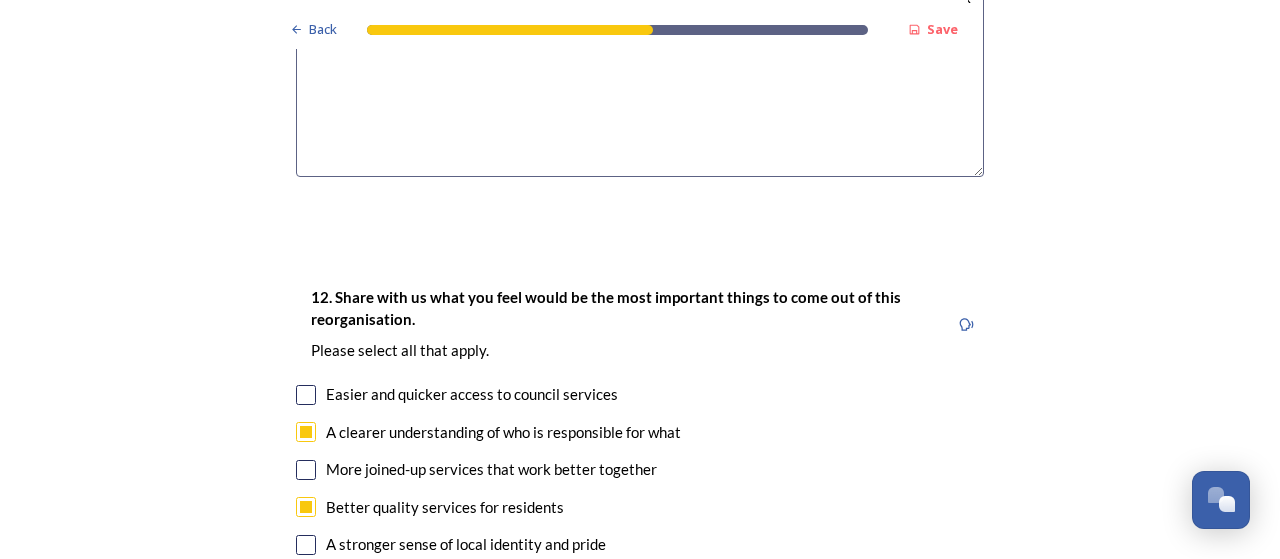 click at bounding box center [306, 582] 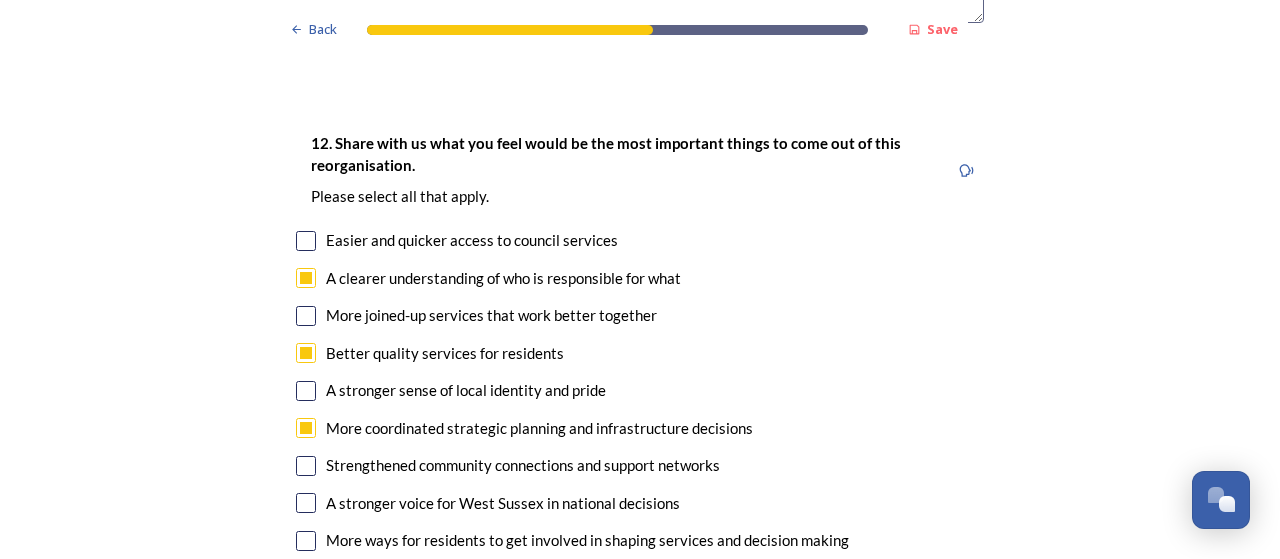 scroll, scrollTop: 3700, scrollLeft: 0, axis: vertical 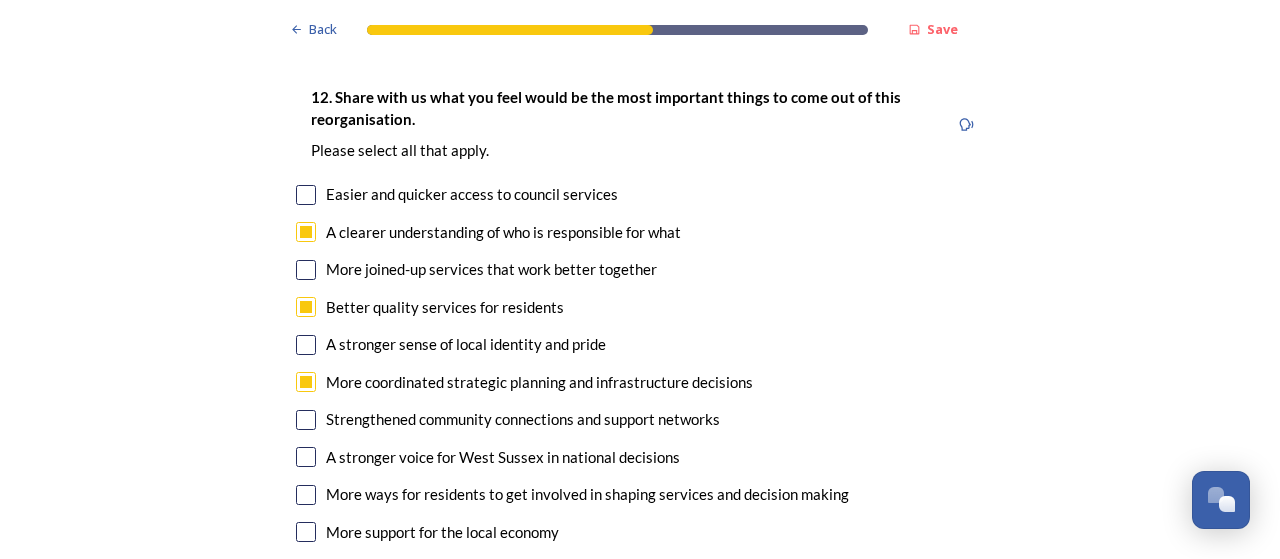 click at bounding box center [306, 532] 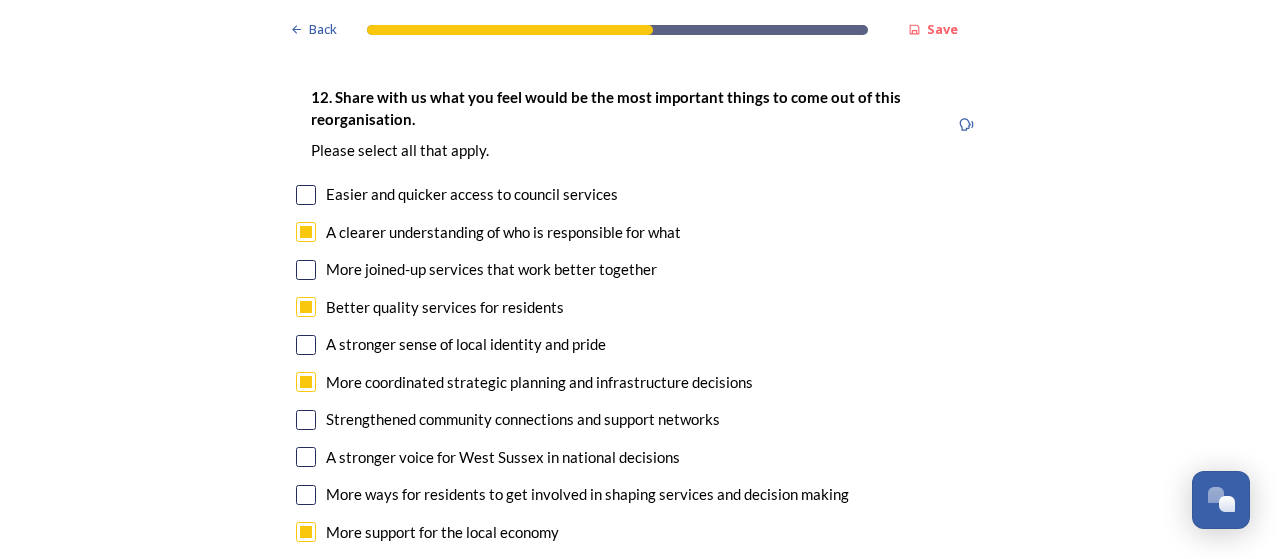 click on "More ways for residents to get involved in shaping services and decision making" at bounding box center [640, 494] 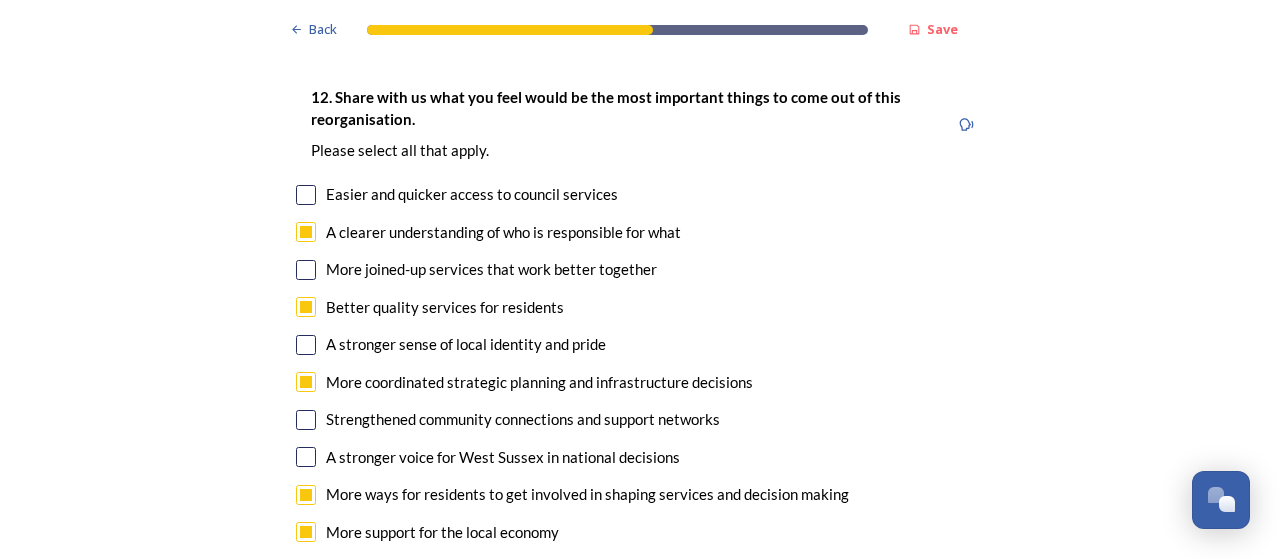 checkbox on "true" 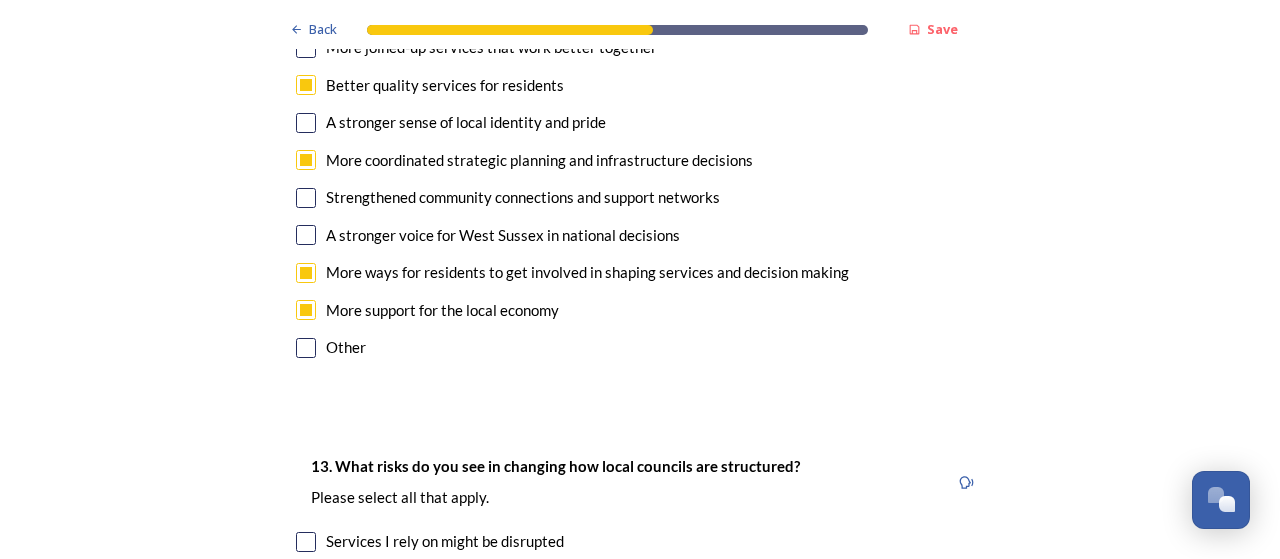 scroll, scrollTop: 4000, scrollLeft: 0, axis: vertical 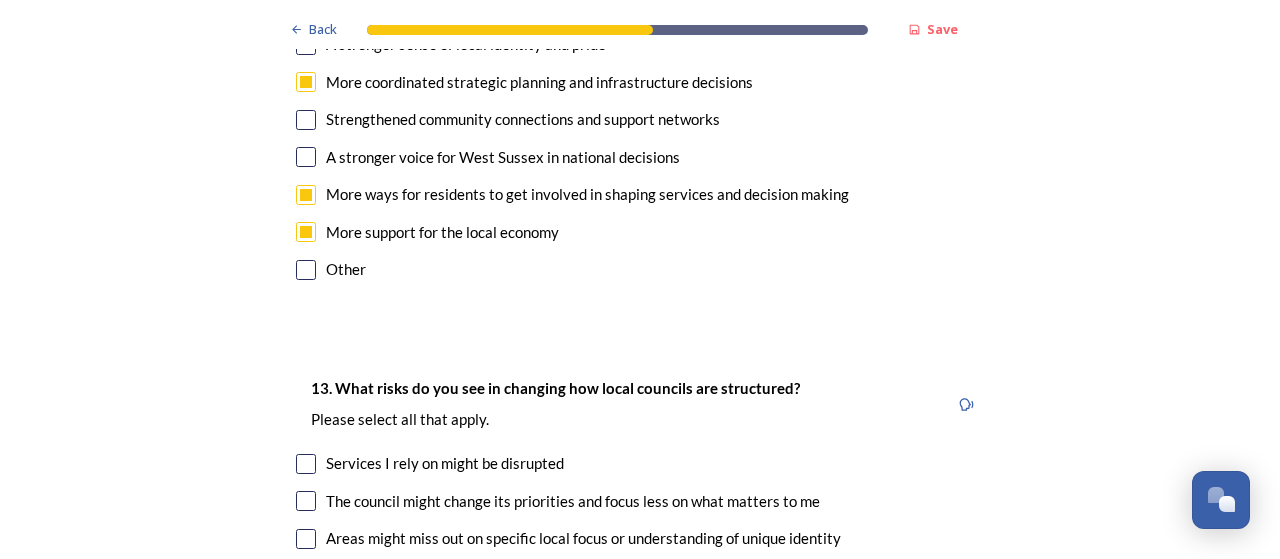 click at bounding box center (306, 464) 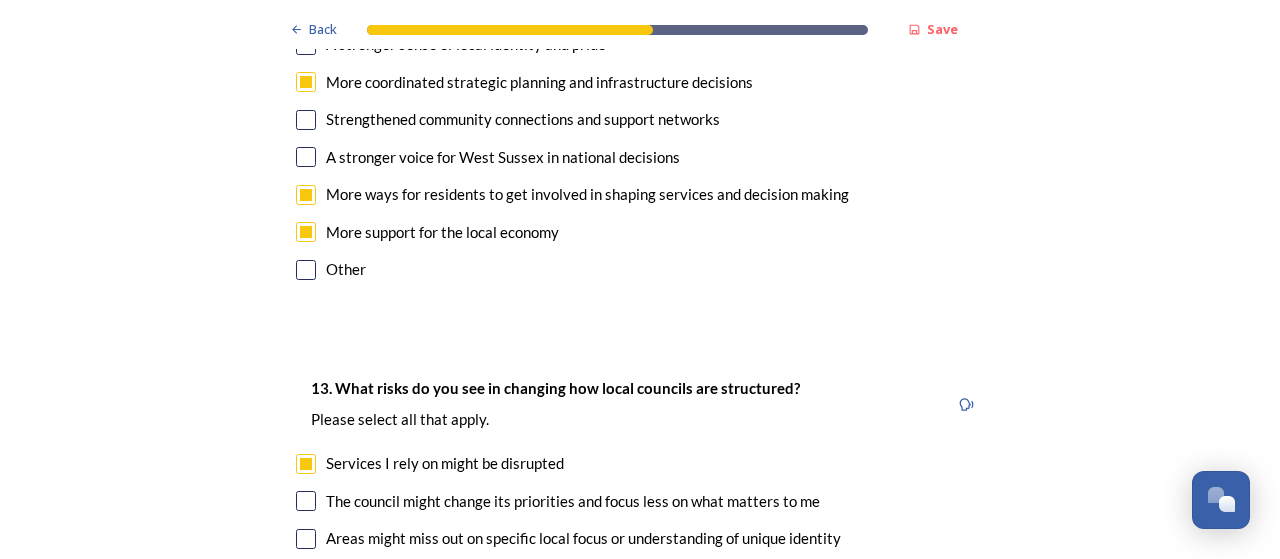 click at bounding box center (306, 501) 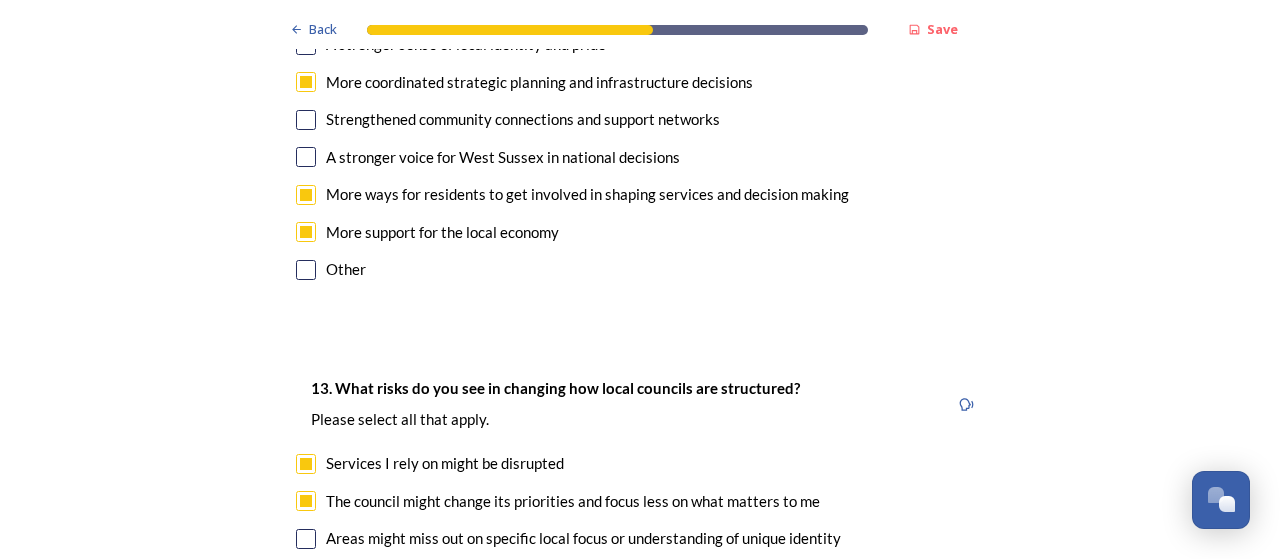 click at bounding box center [306, 539] 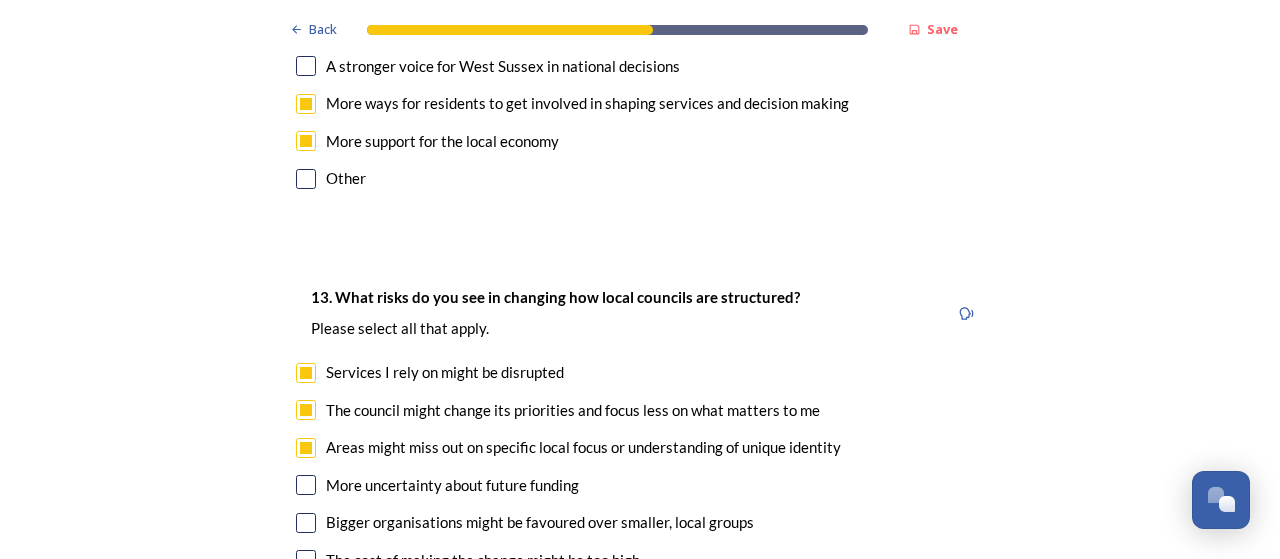 scroll, scrollTop: 4100, scrollLeft: 0, axis: vertical 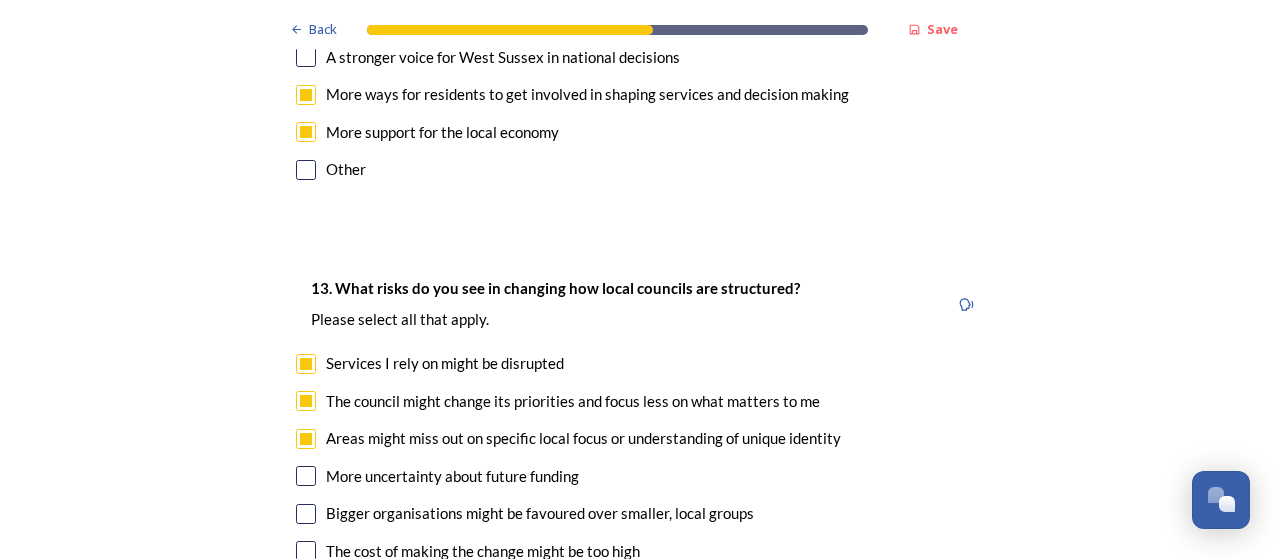 click at bounding box center (306, 514) 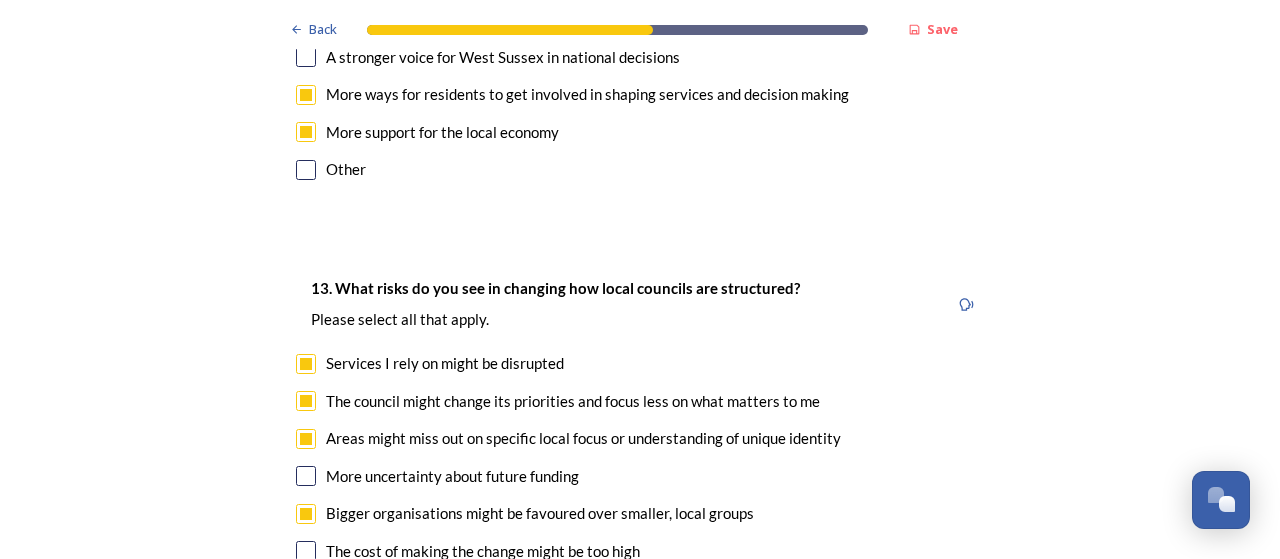 click at bounding box center (306, 551) 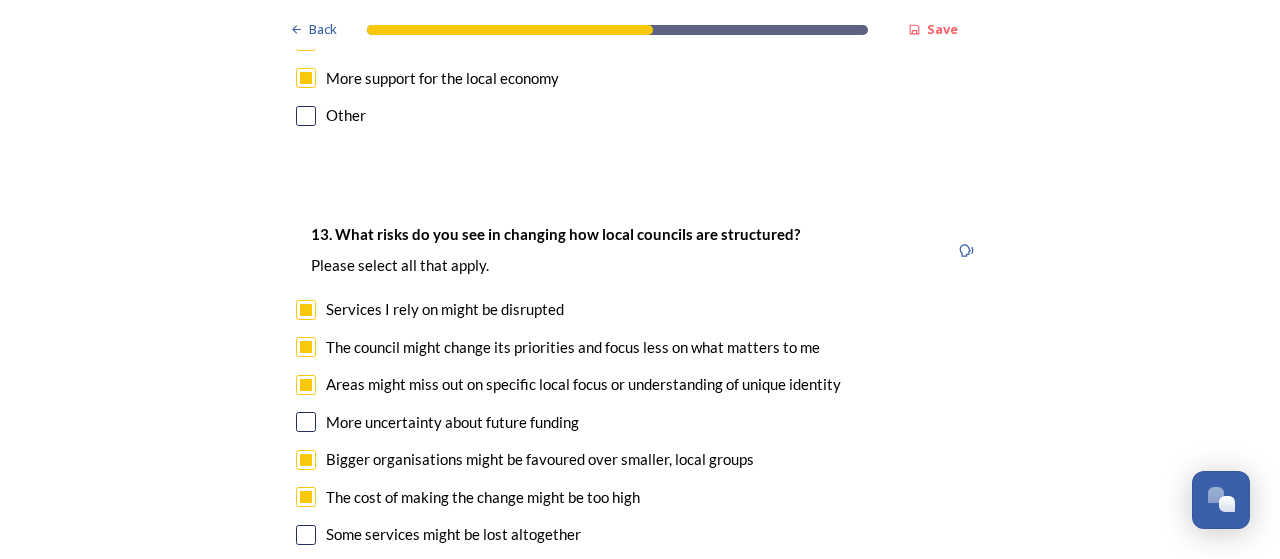 scroll, scrollTop: 4200, scrollLeft: 0, axis: vertical 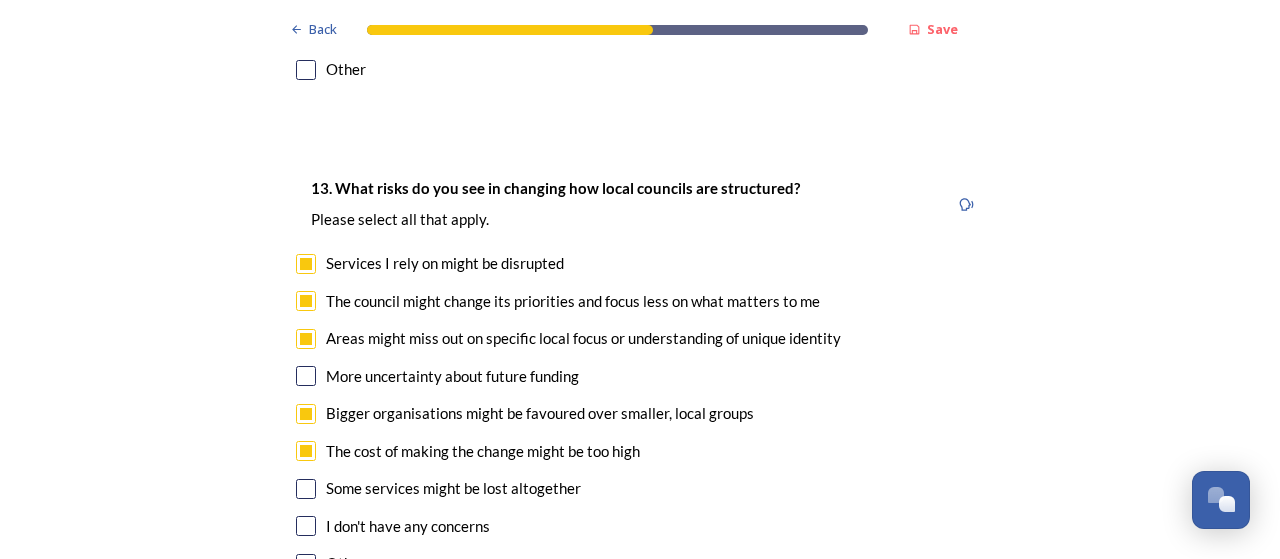 click at bounding box center (306, 489) 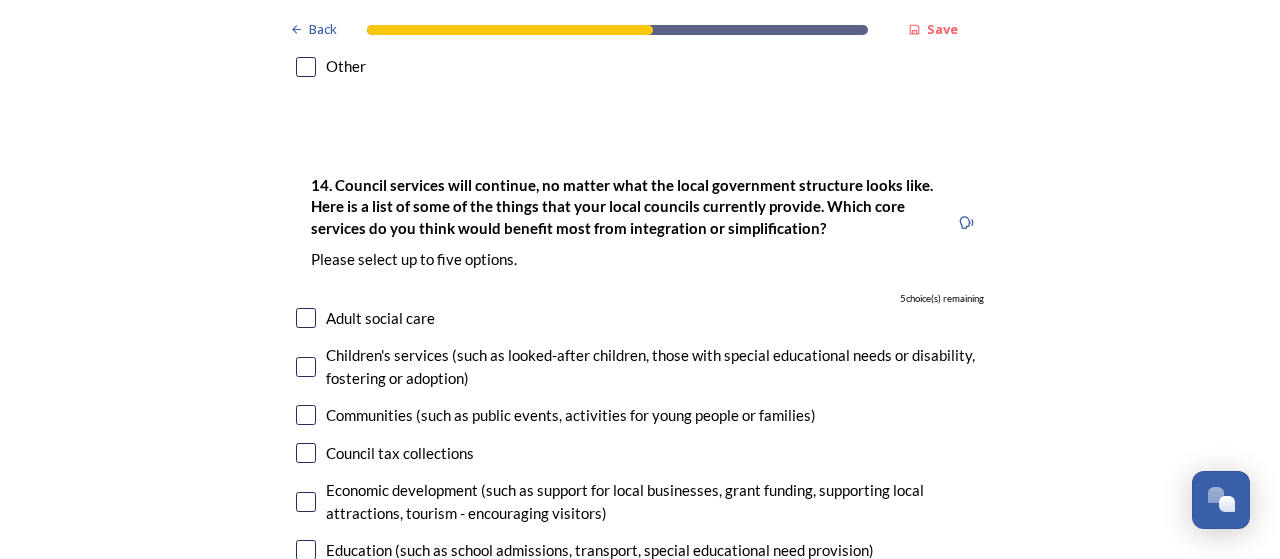 scroll, scrollTop: 4700, scrollLeft: 0, axis: vertical 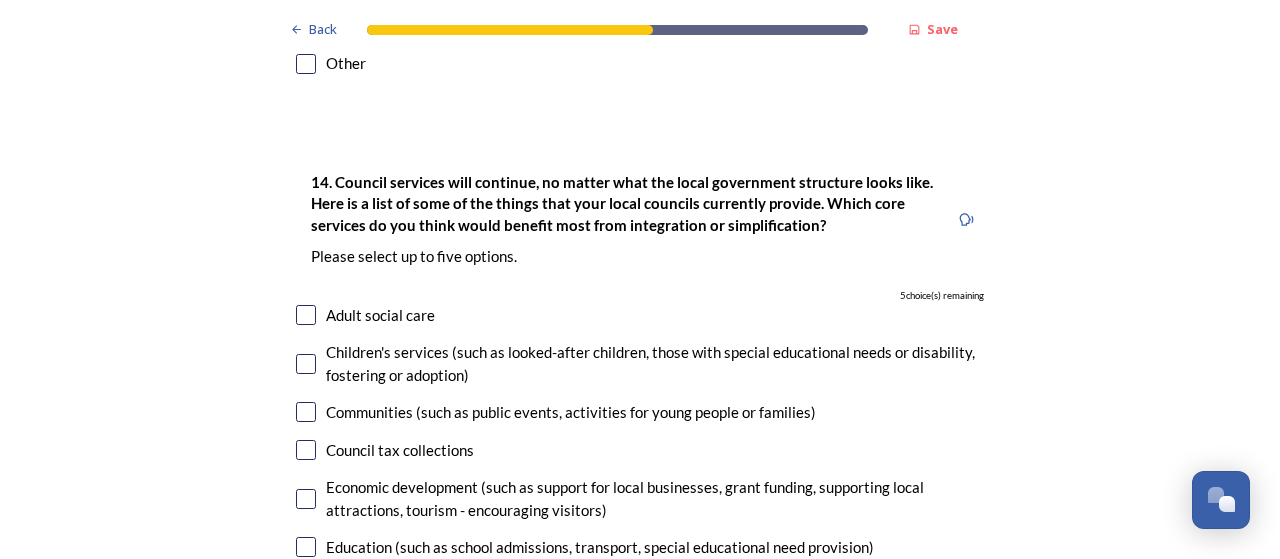 click at bounding box center [306, 547] 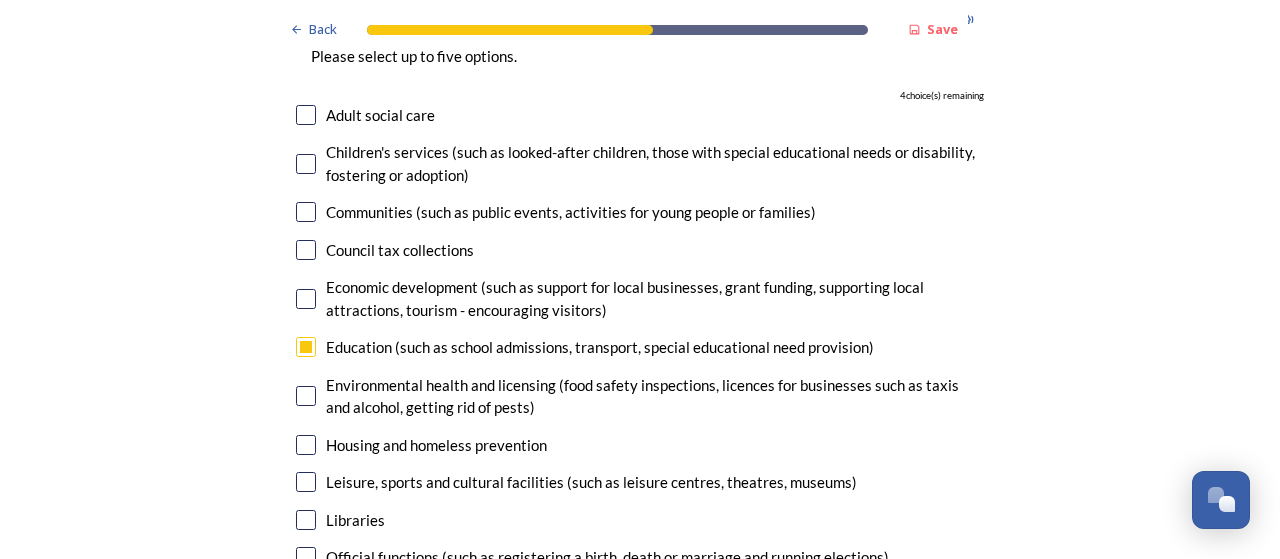 scroll, scrollTop: 5000, scrollLeft: 0, axis: vertical 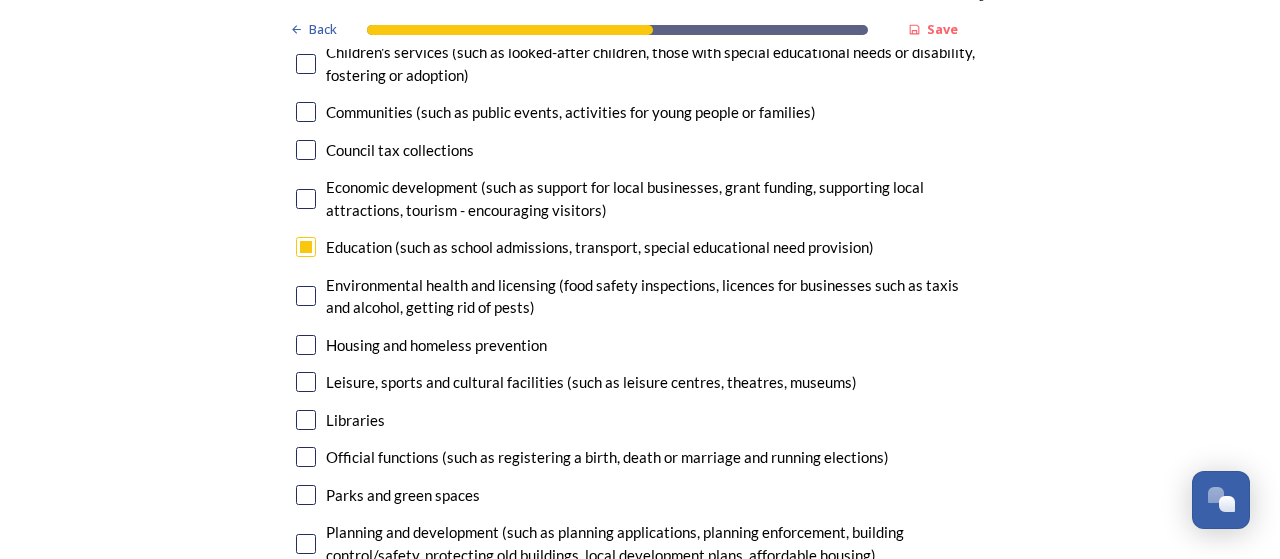 click at bounding box center [306, 544] 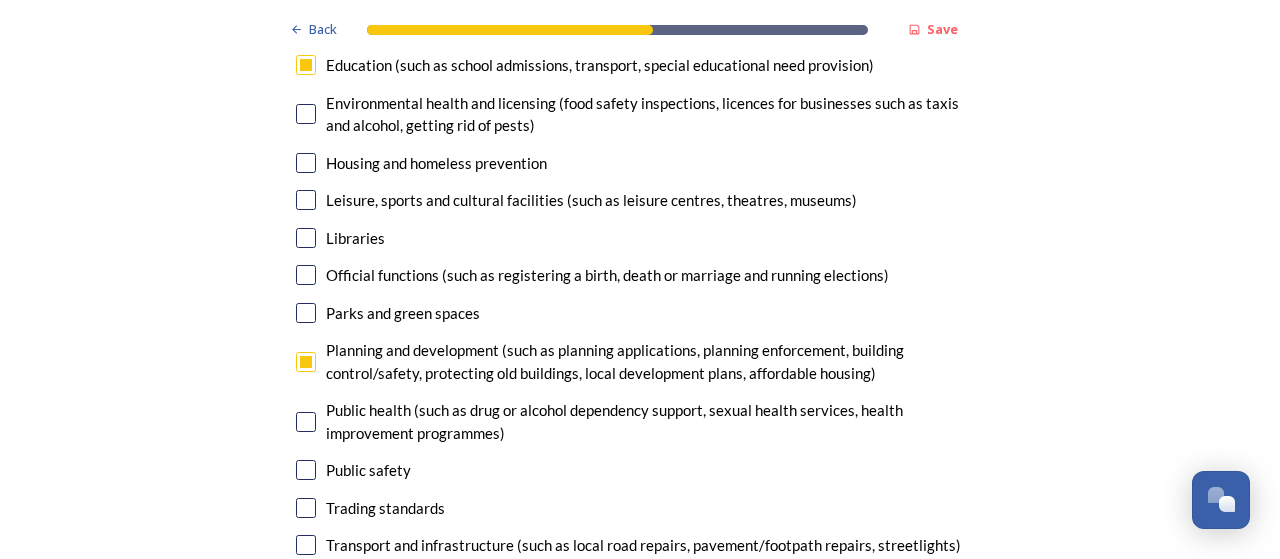 scroll, scrollTop: 5200, scrollLeft: 0, axis: vertical 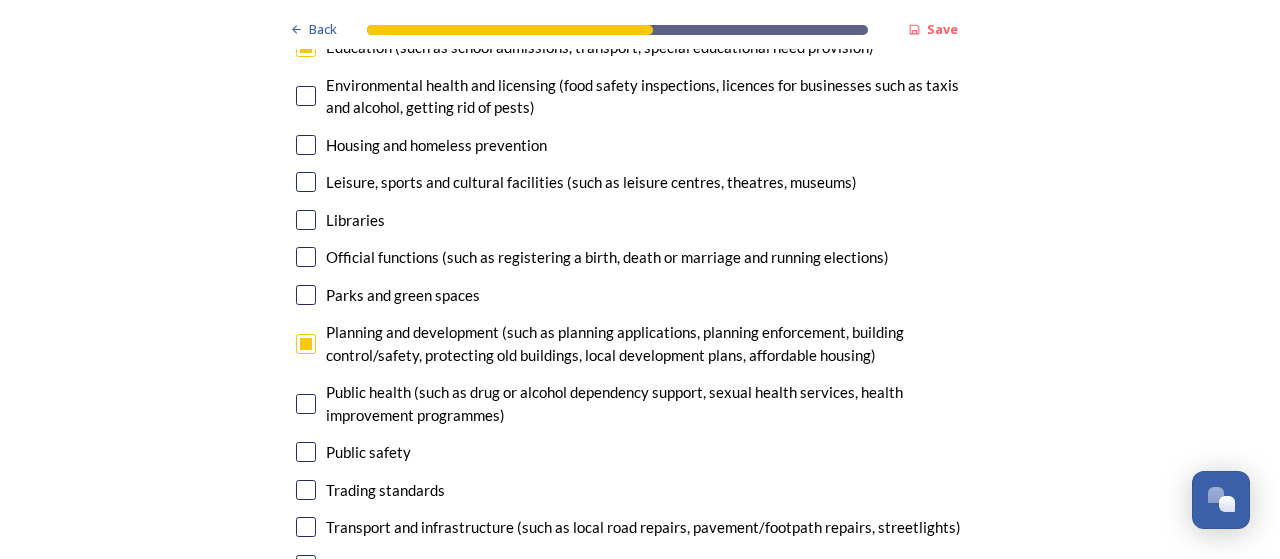 click at bounding box center [306, 527] 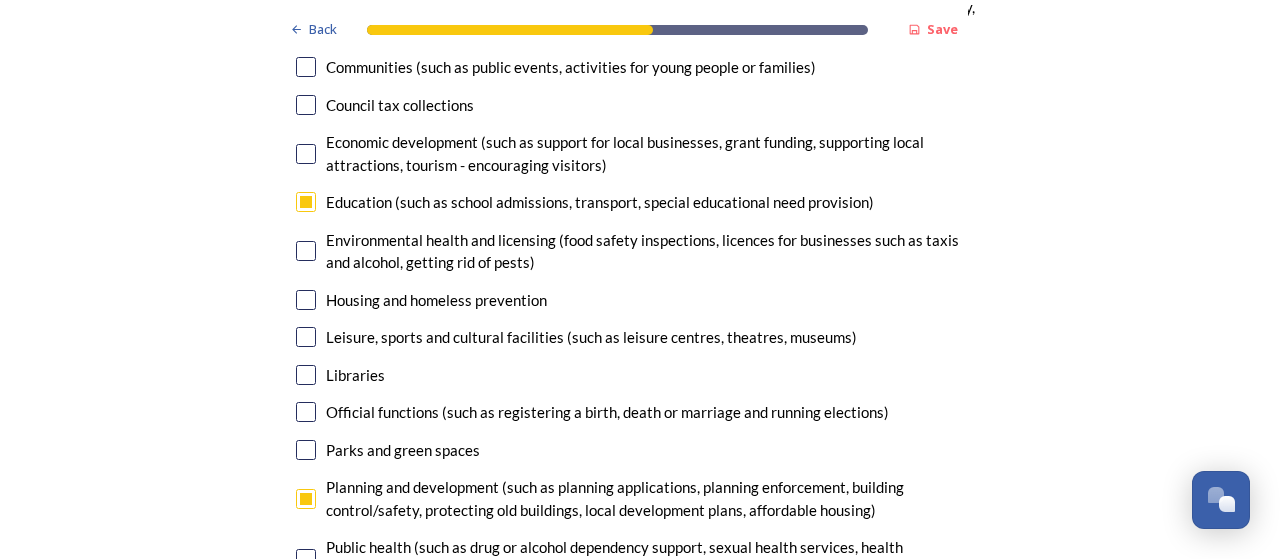 scroll, scrollTop: 5000, scrollLeft: 0, axis: vertical 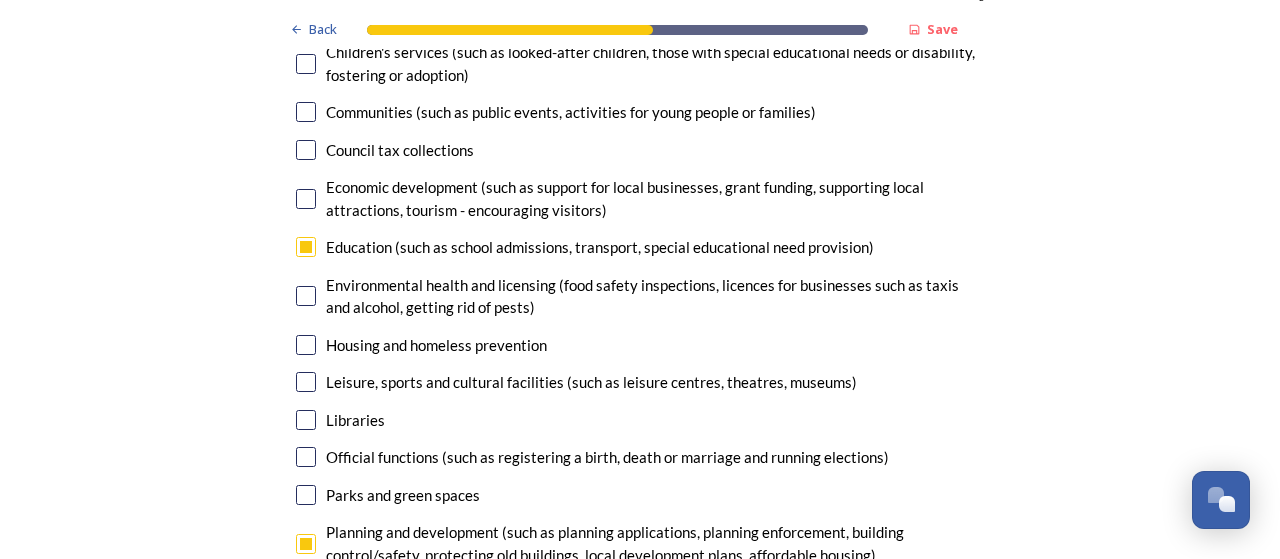 click at bounding box center [306, 345] 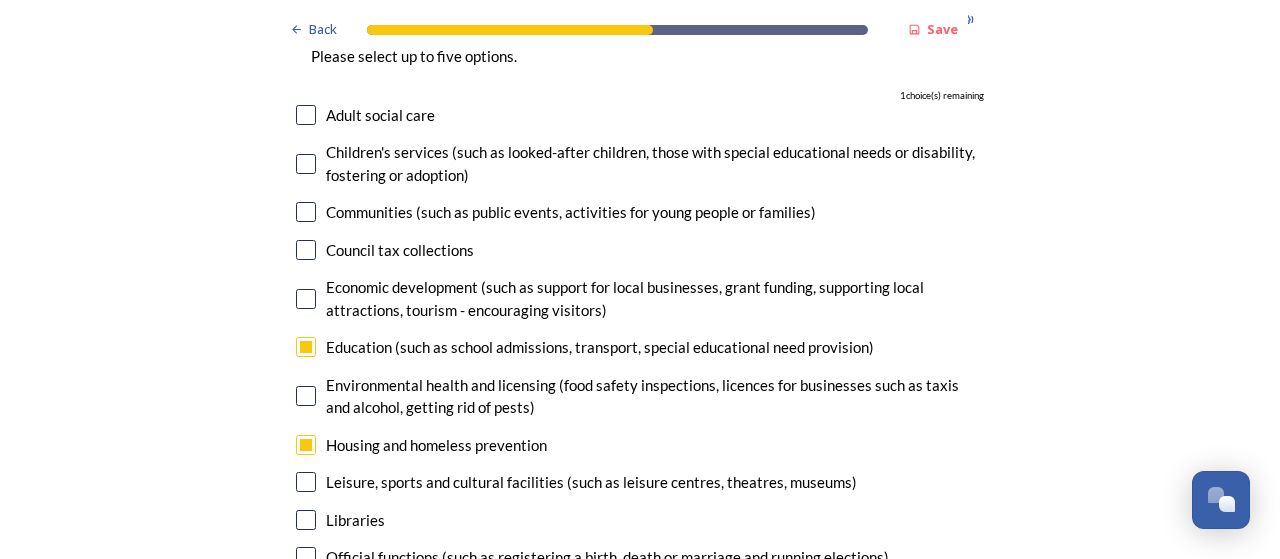 scroll, scrollTop: 4800, scrollLeft: 0, axis: vertical 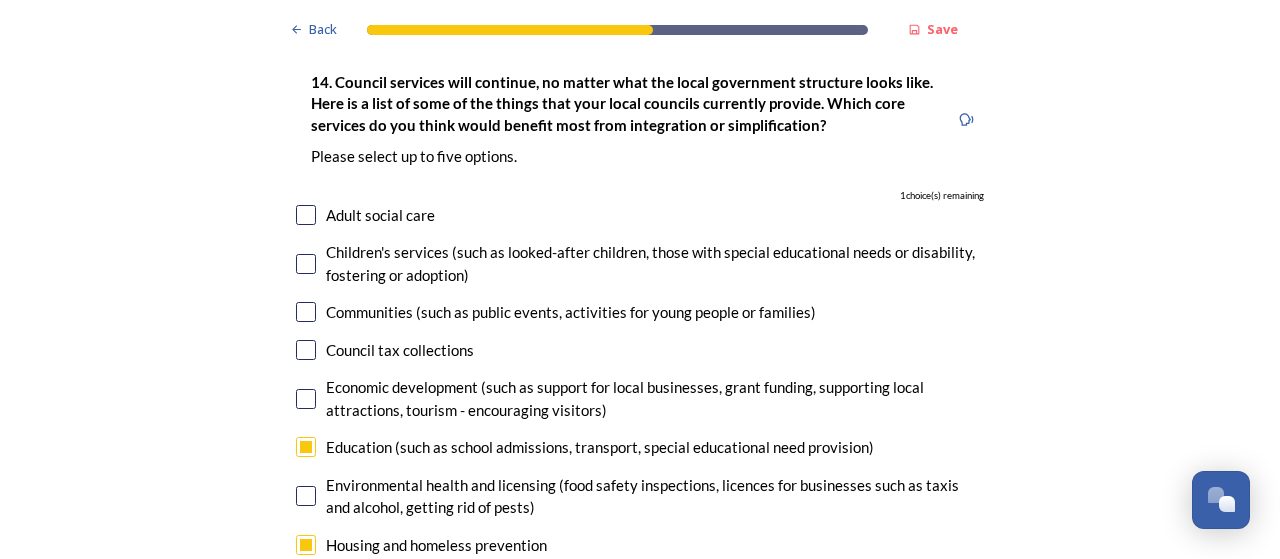 click at bounding box center [306, 399] 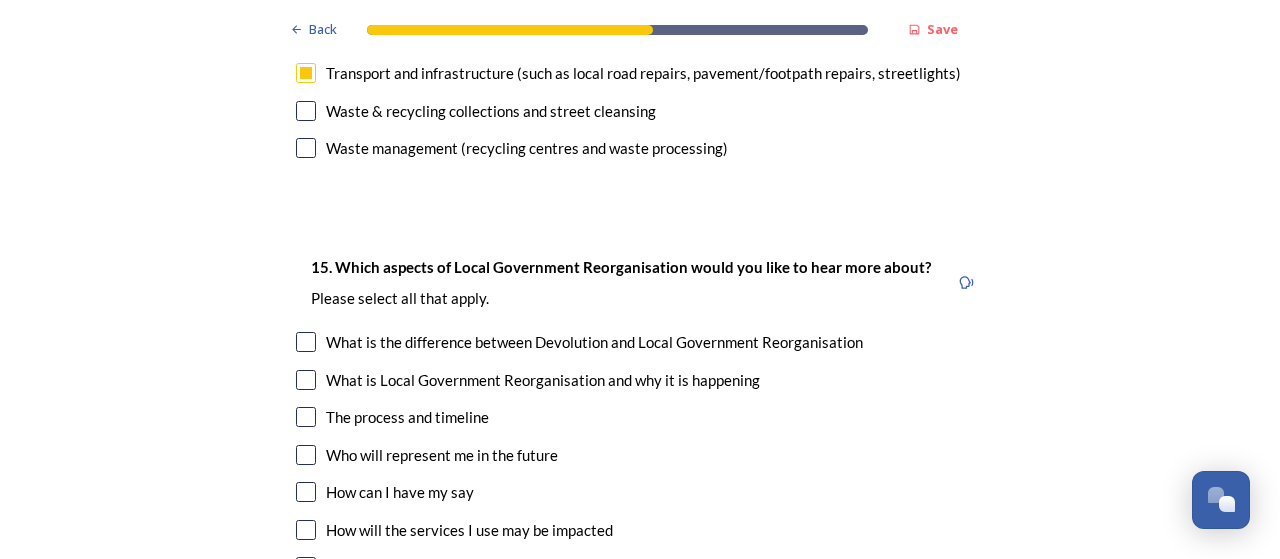 scroll, scrollTop: 5700, scrollLeft: 0, axis: vertical 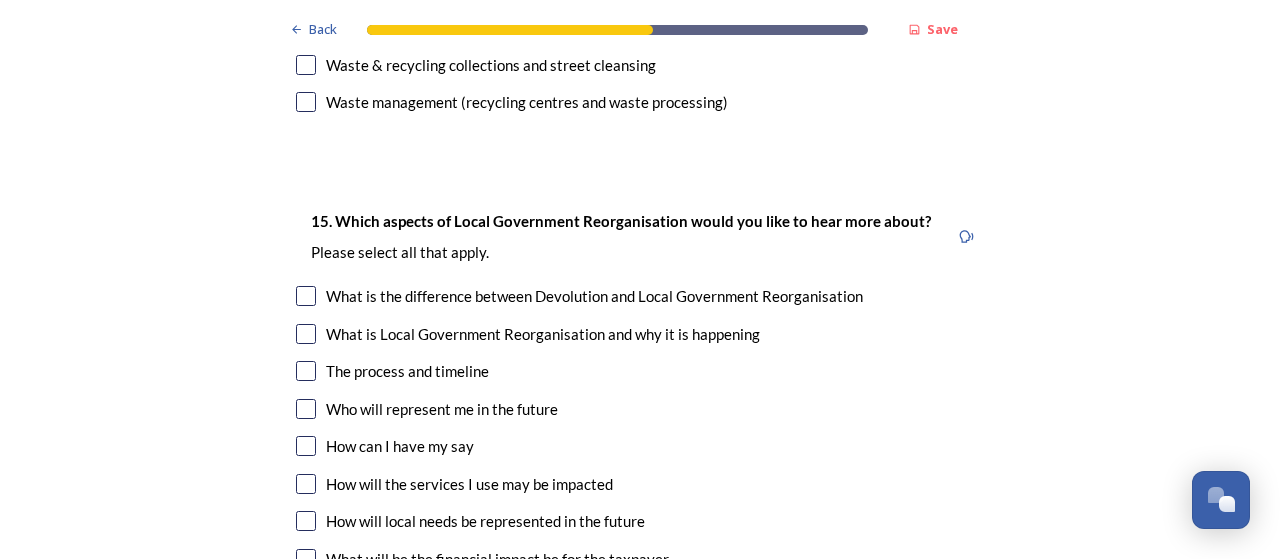 click at bounding box center (306, 484) 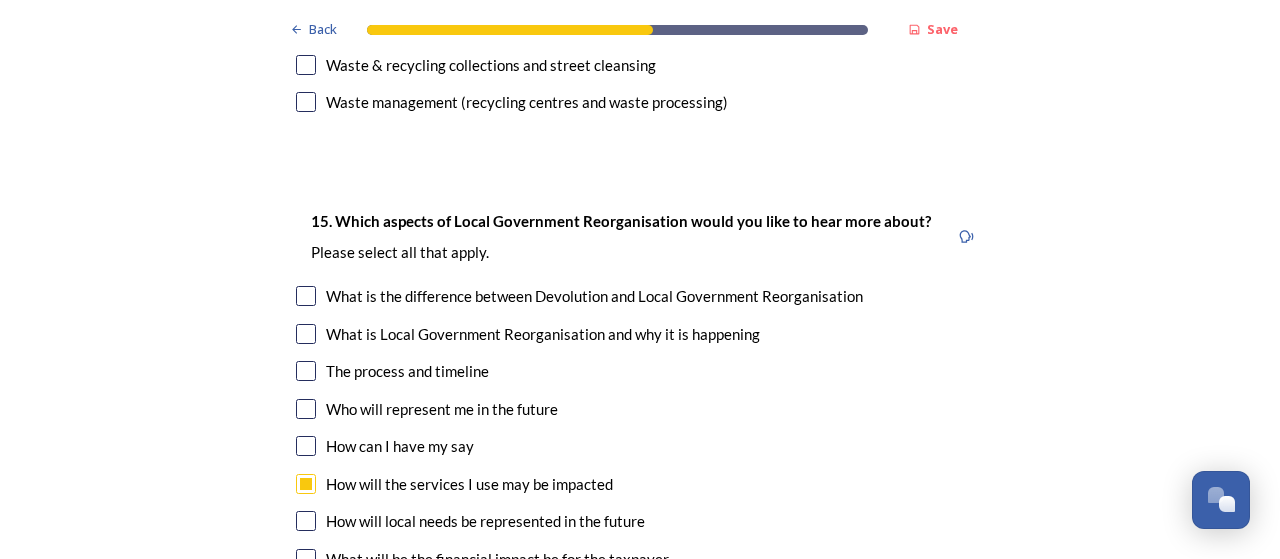 click at bounding box center (306, 559) 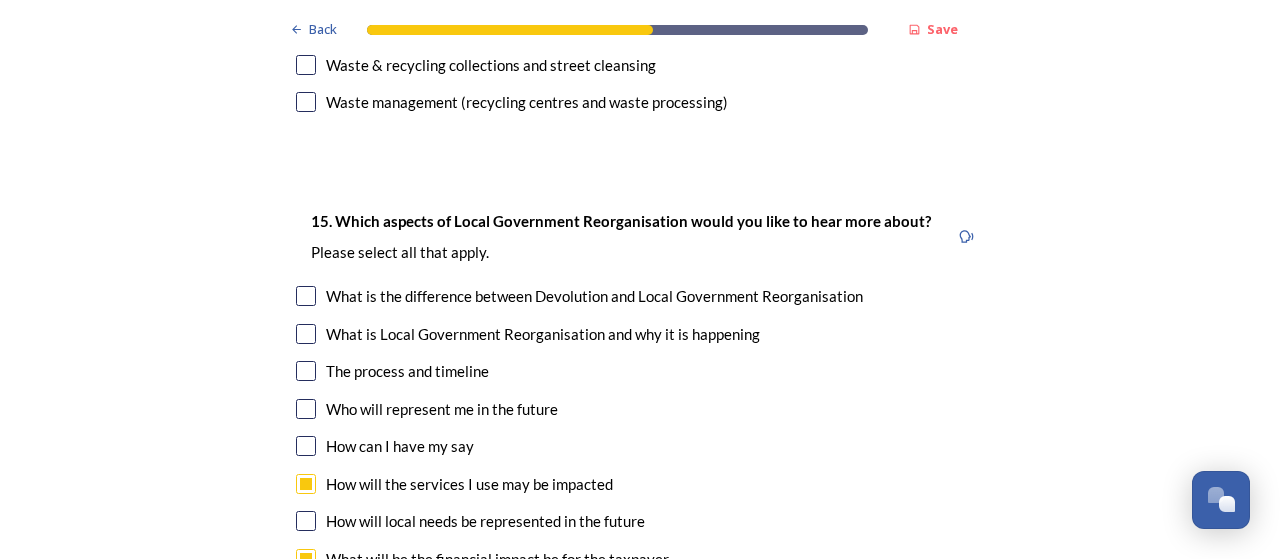 click at bounding box center [306, 596] 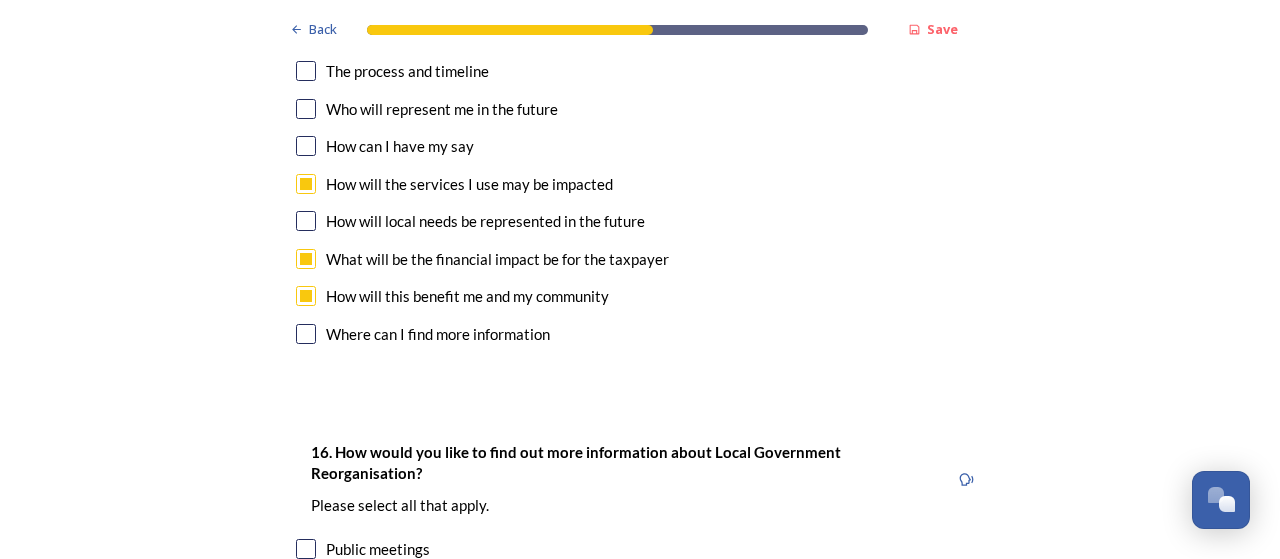 scroll, scrollTop: 6100, scrollLeft: 0, axis: vertical 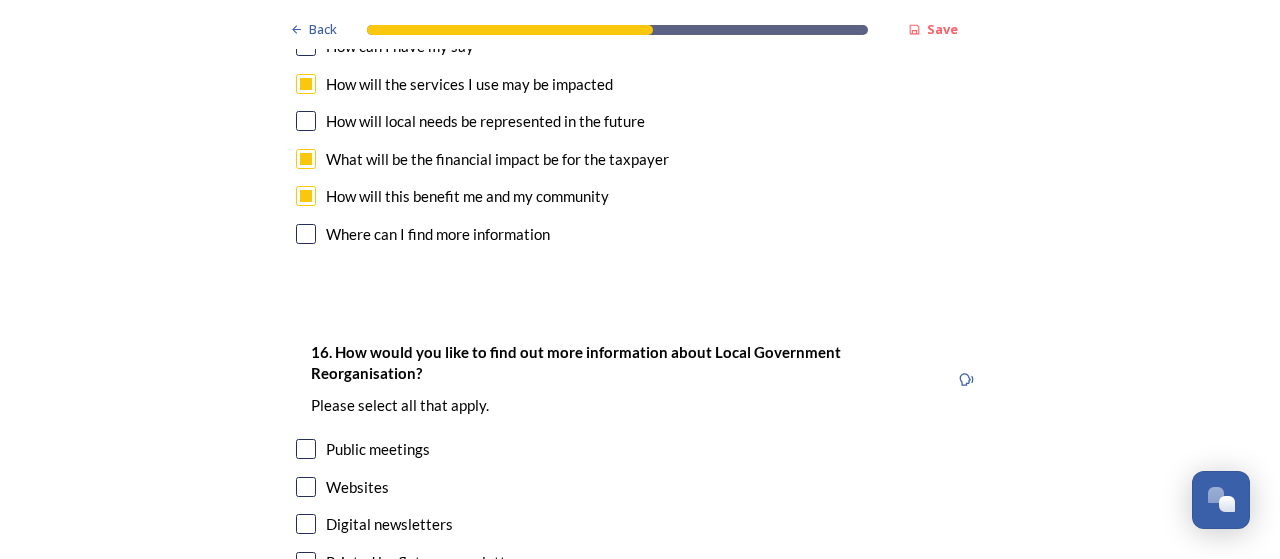 click at bounding box center [306, 524] 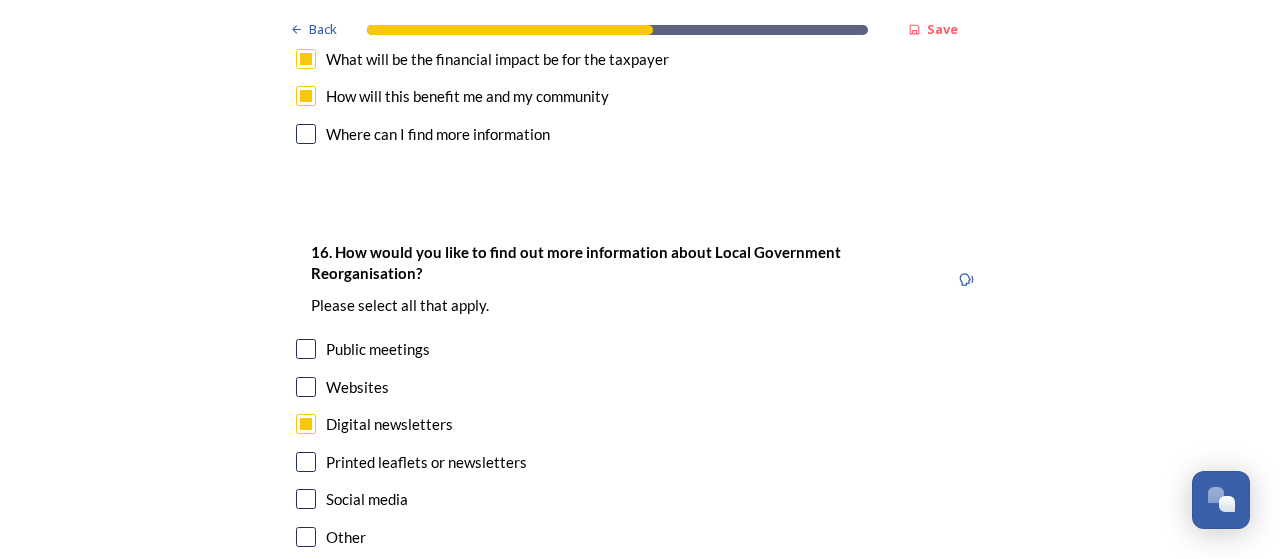 scroll, scrollTop: 6300, scrollLeft: 0, axis: vertical 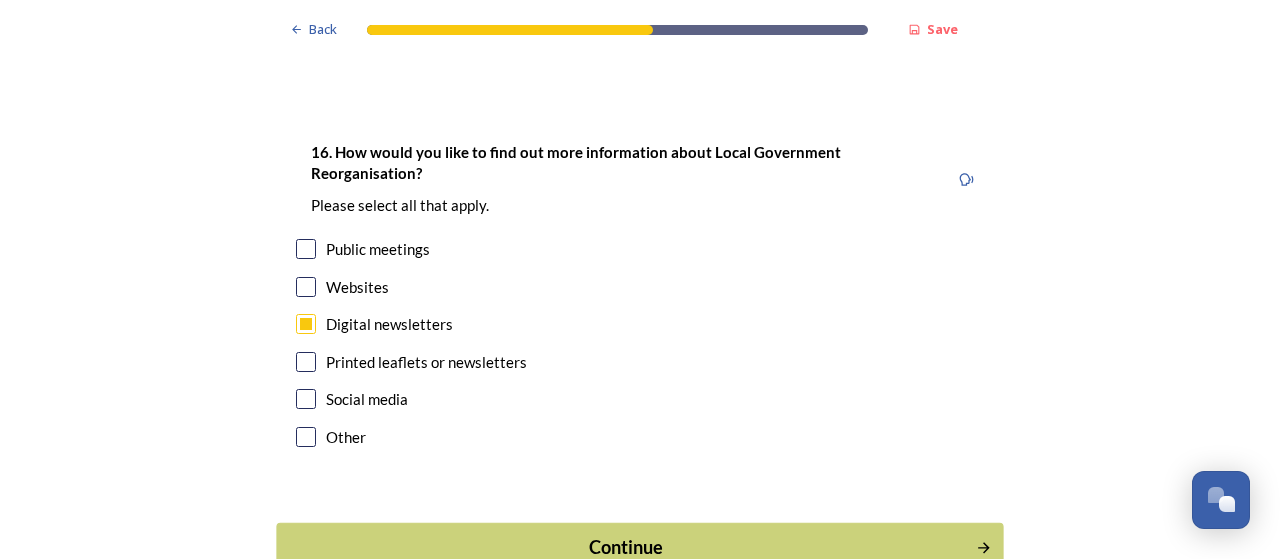 click on "Continue" at bounding box center [626, 547] 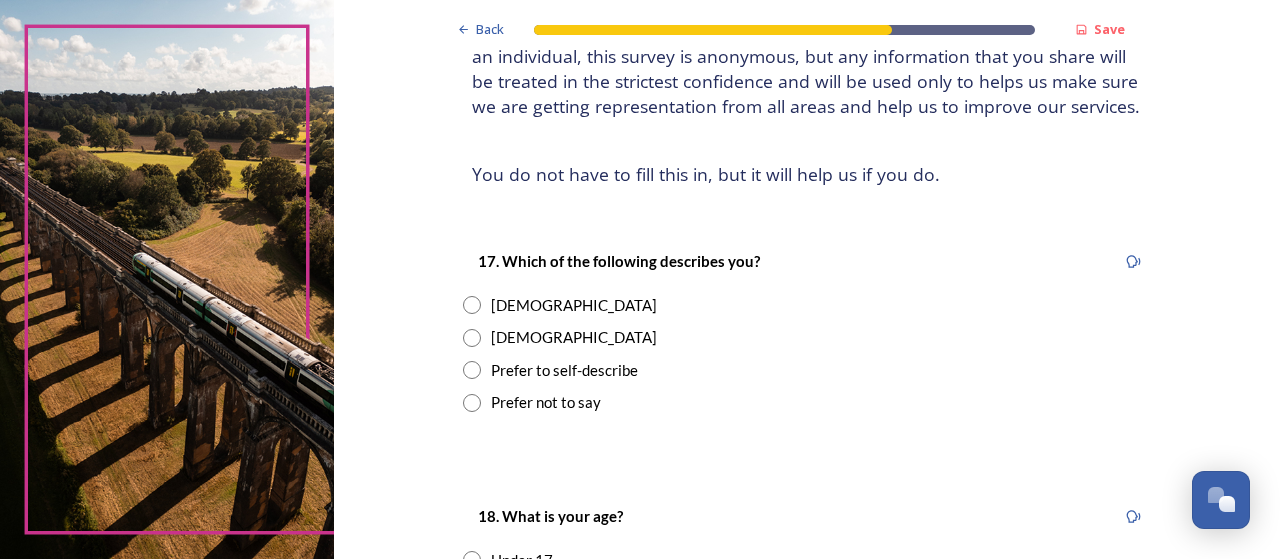 scroll, scrollTop: 200, scrollLeft: 0, axis: vertical 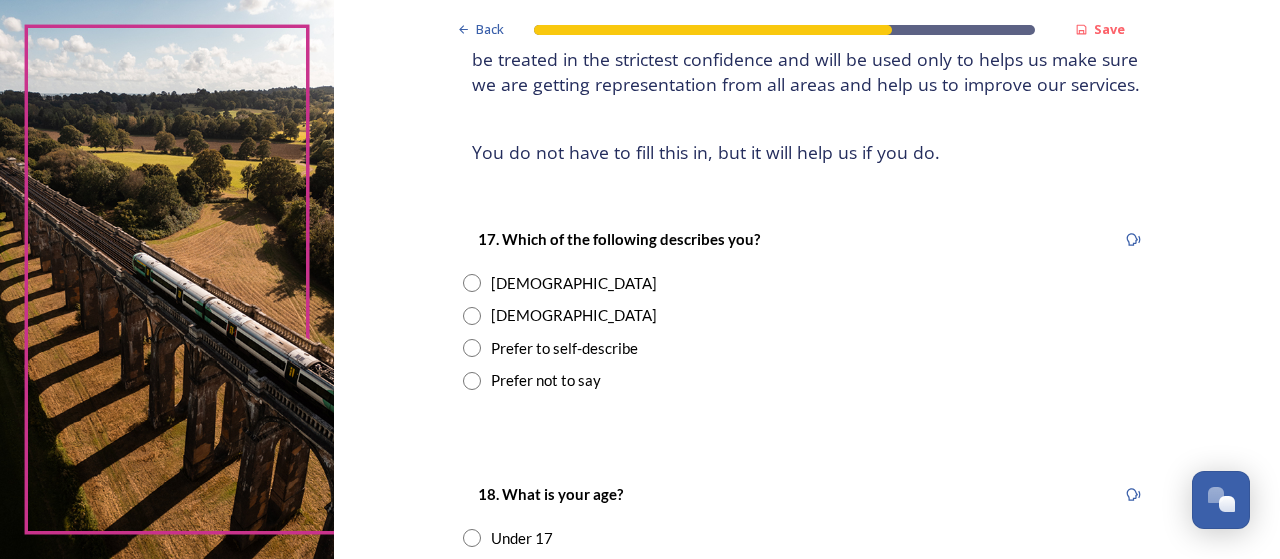 click at bounding box center (472, 283) 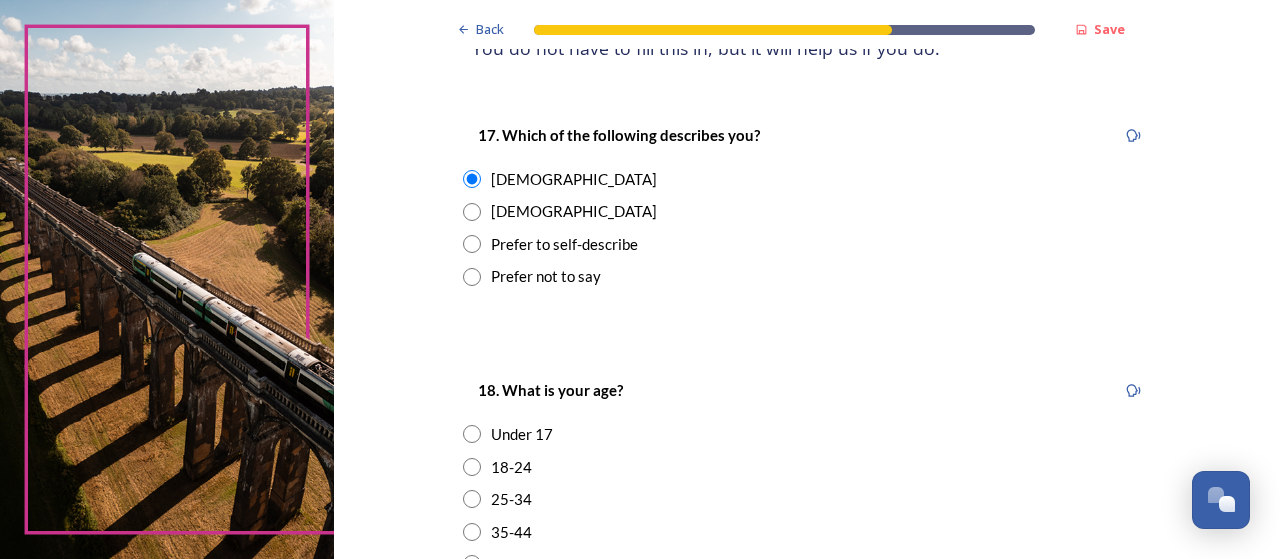 scroll, scrollTop: 400, scrollLeft: 0, axis: vertical 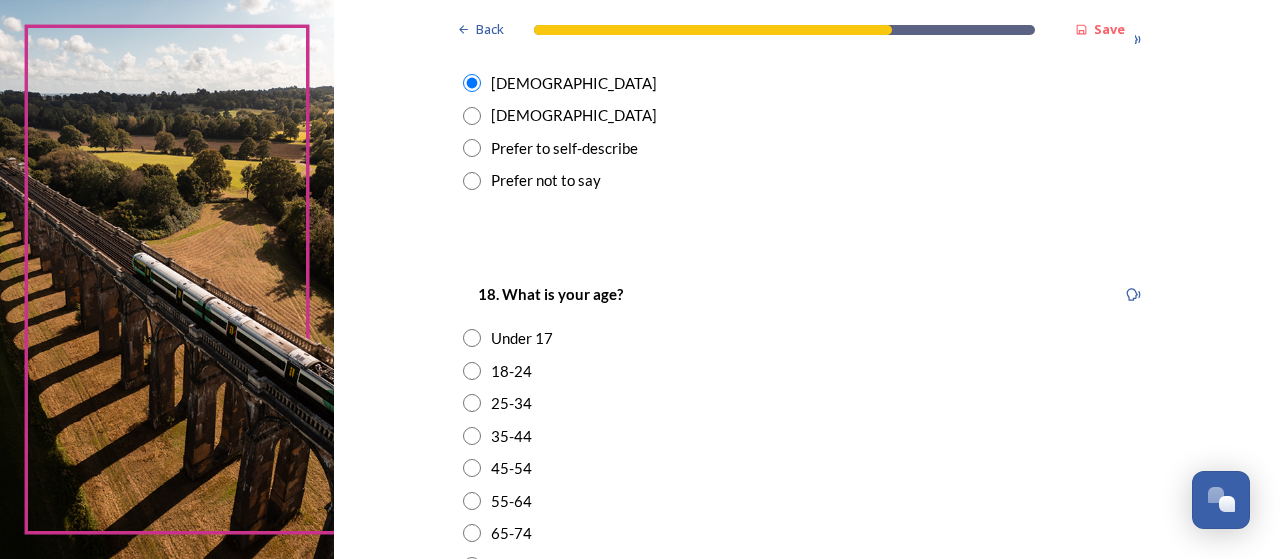click at bounding box center (472, 468) 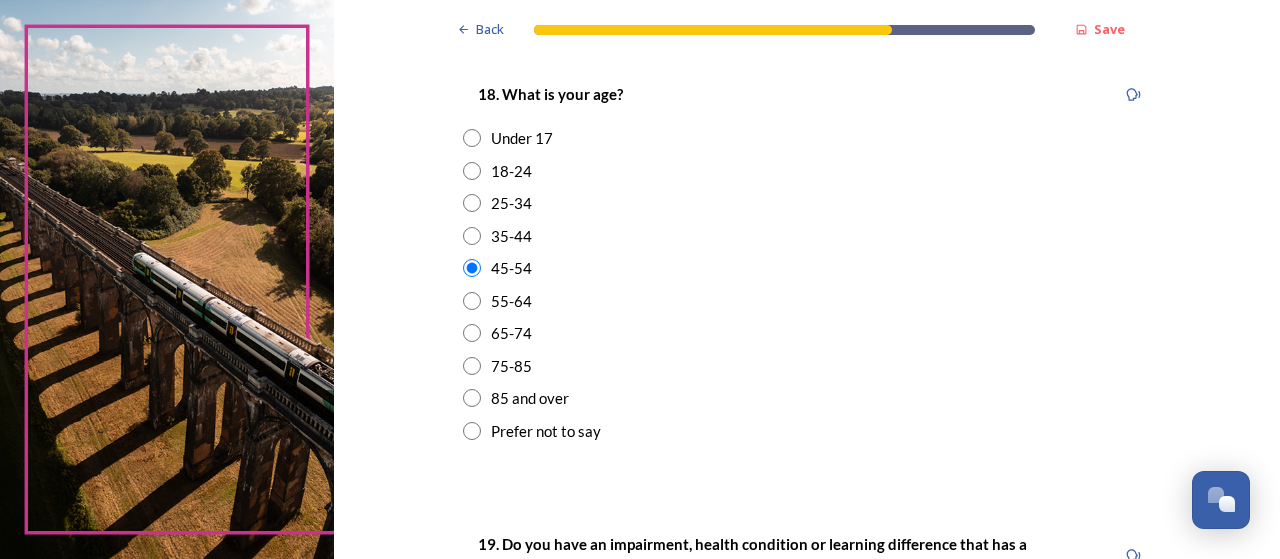 scroll, scrollTop: 800, scrollLeft: 0, axis: vertical 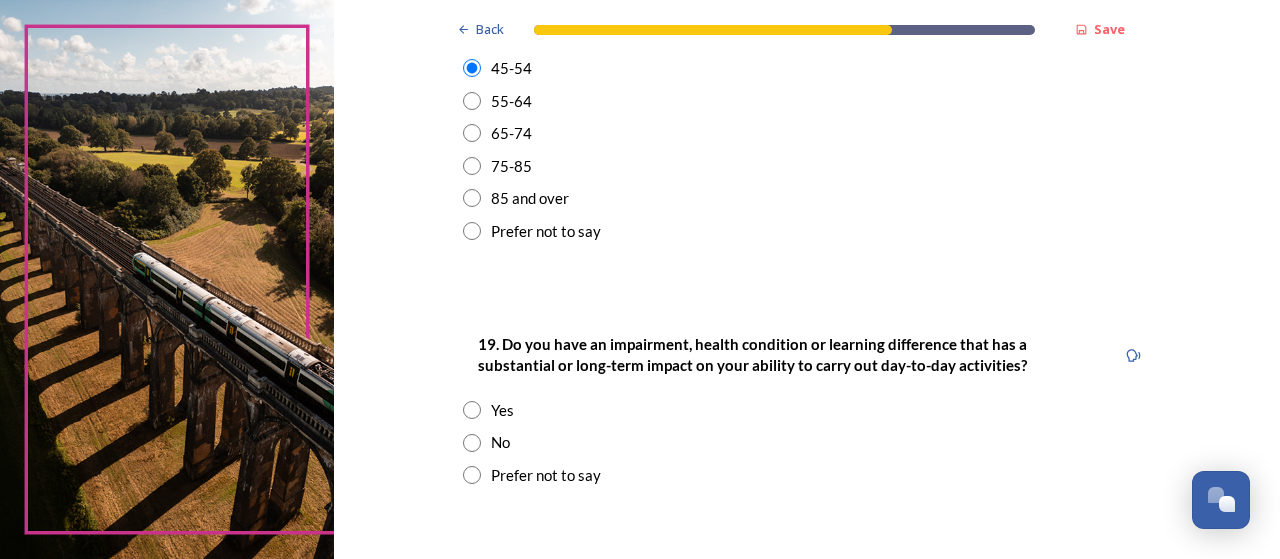 click at bounding box center (472, 475) 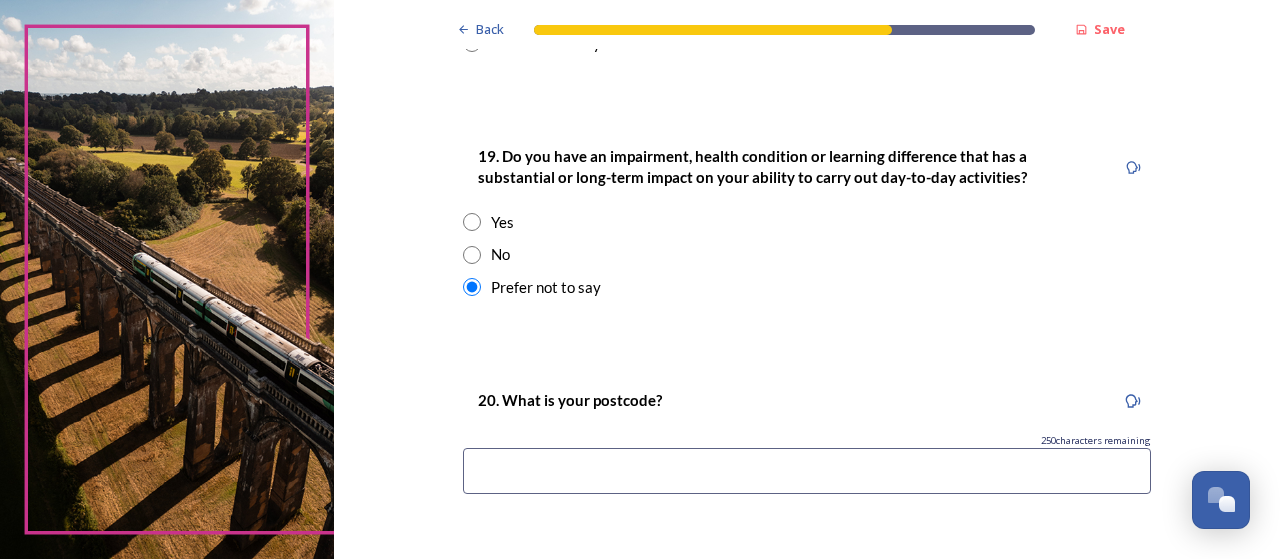 scroll, scrollTop: 1000, scrollLeft: 0, axis: vertical 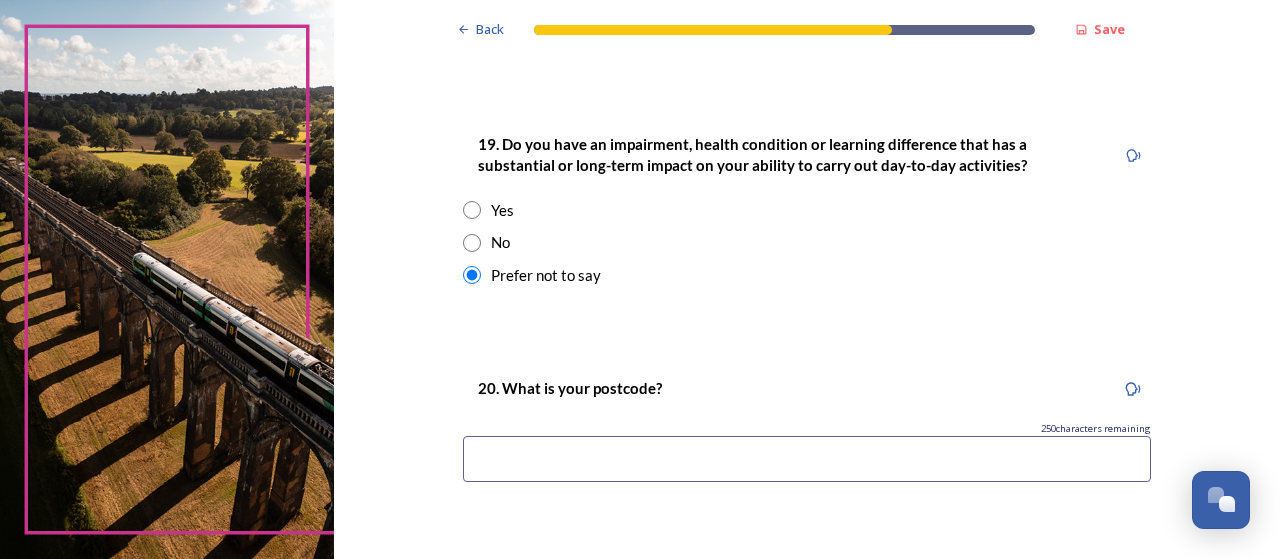 click at bounding box center [807, 459] 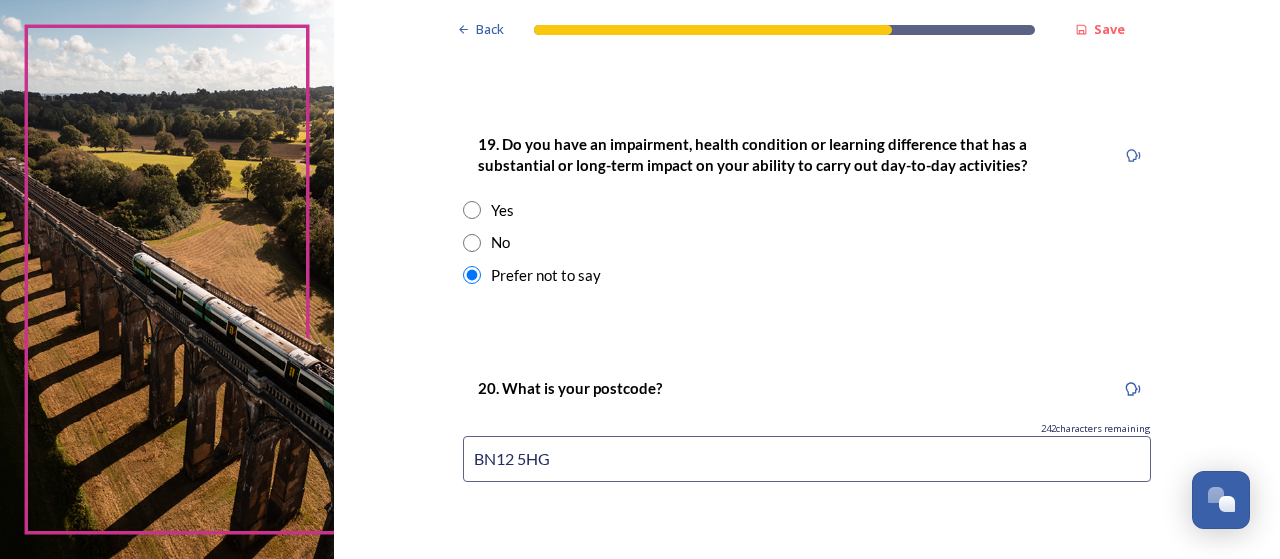 scroll, scrollTop: 1169, scrollLeft: 0, axis: vertical 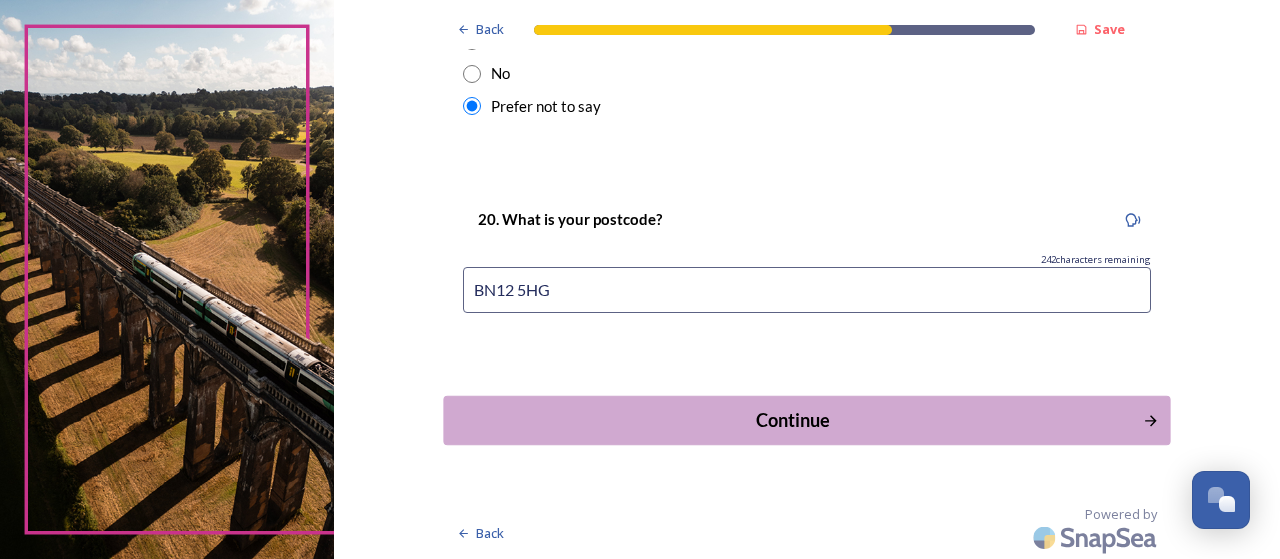 type on "BN12 5HG" 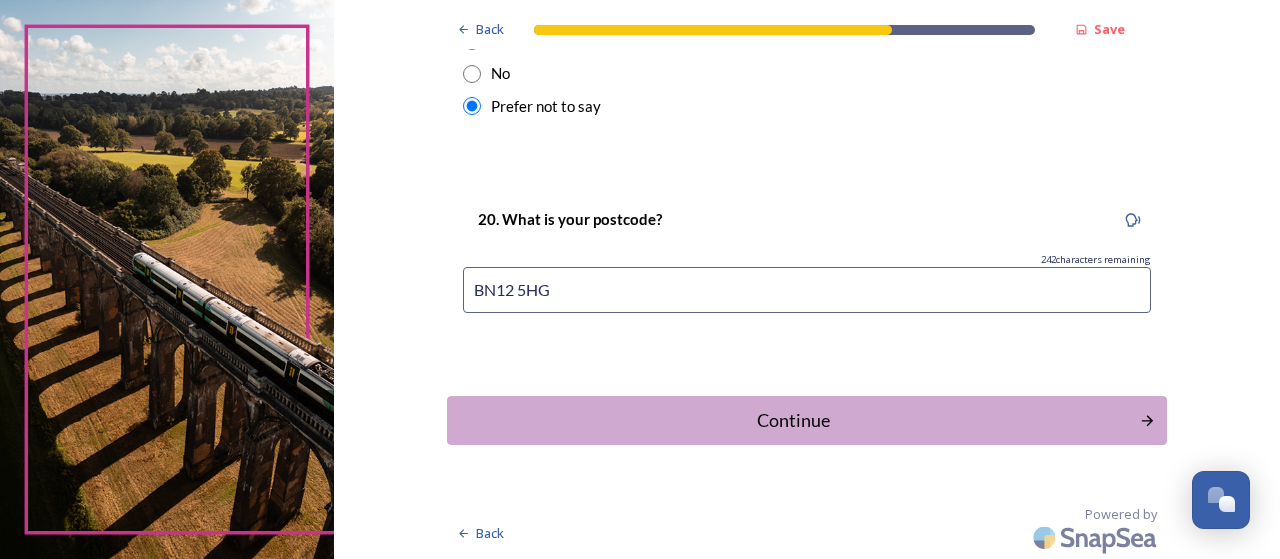 click on "Continue" at bounding box center (793, 420) 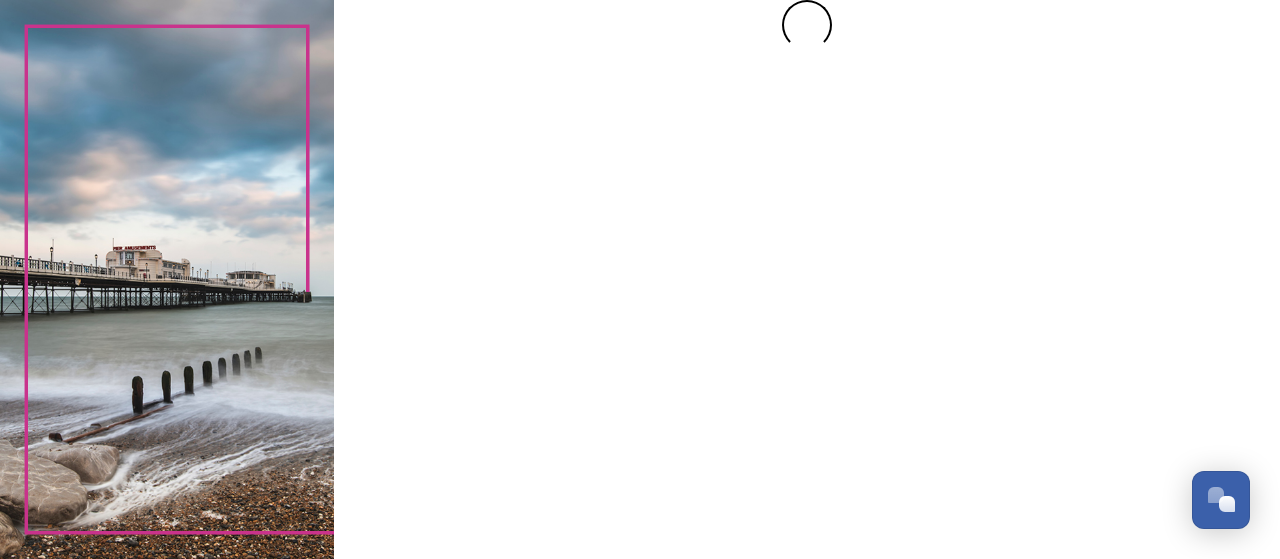 scroll, scrollTop: 0, scrollLeft: 0, axis: both 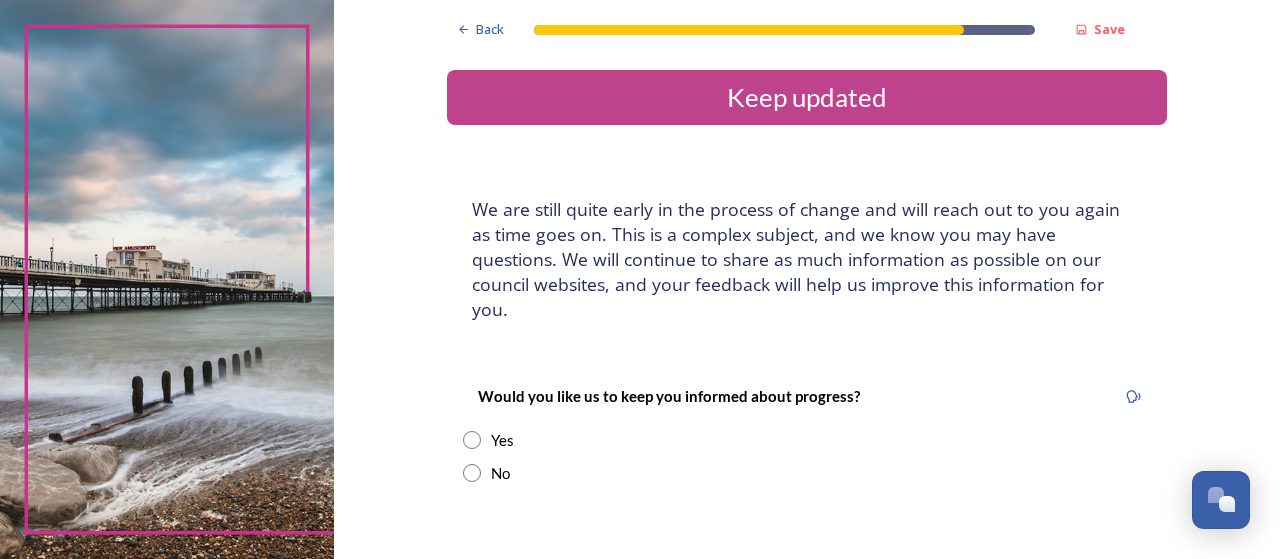 click at bounding box center (472, 440) 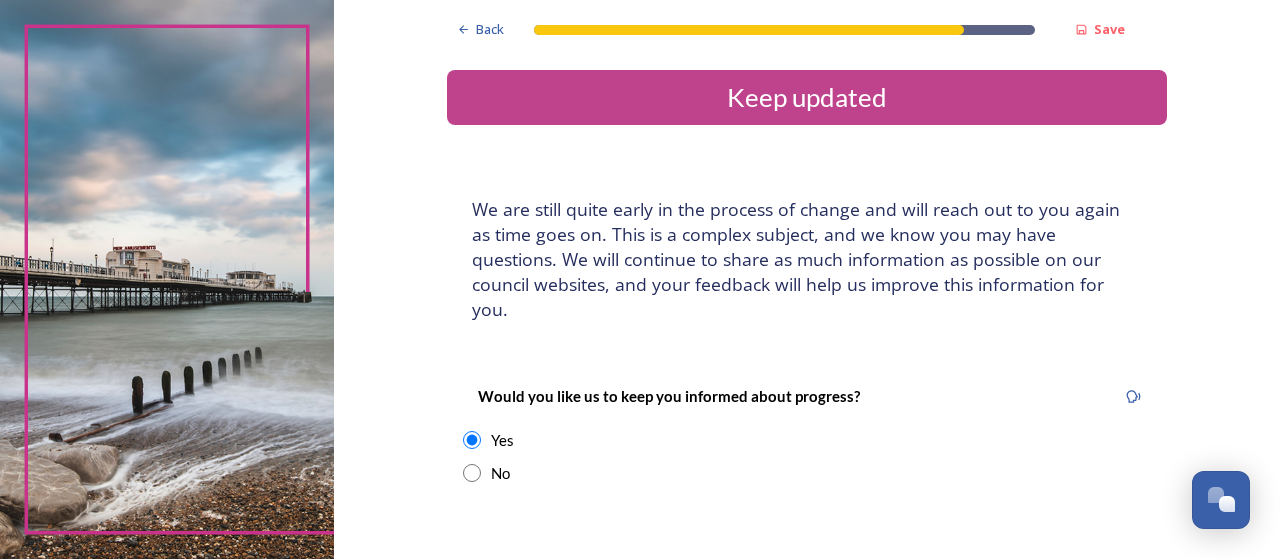 scroll, scrollTop: 100, scrollLeft: 0, axis: vertical 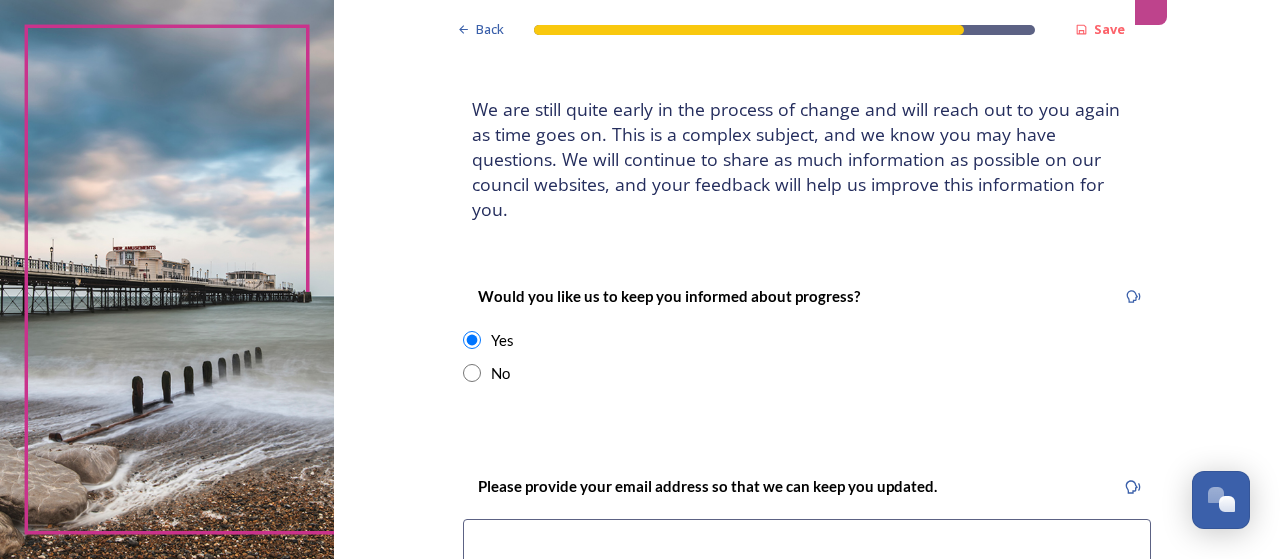 click at bounding box center [807, 542] 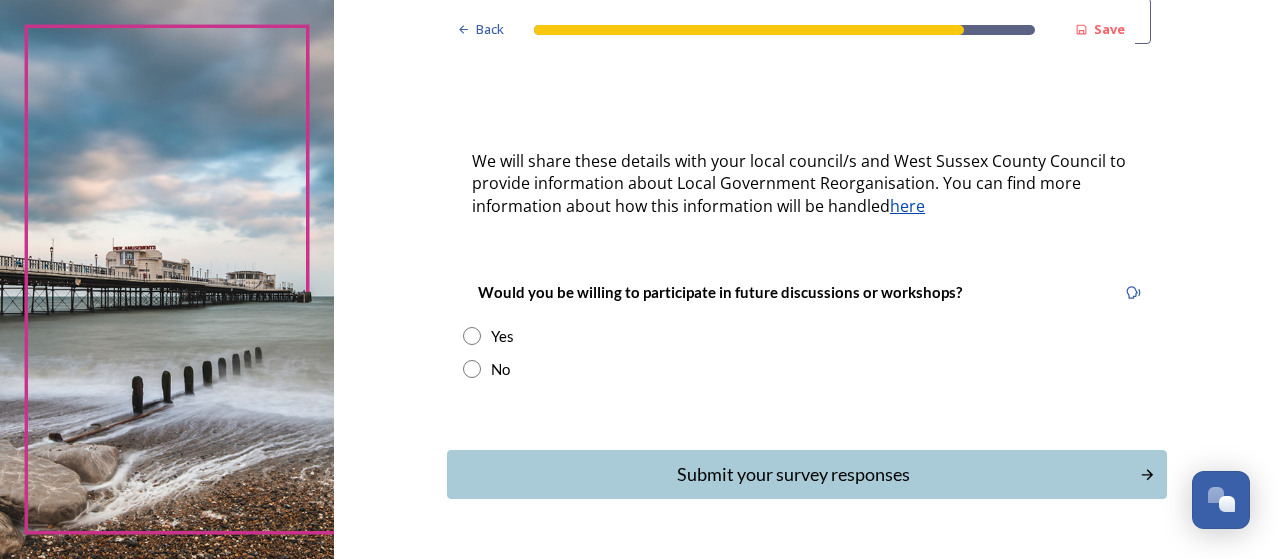 scroll, scrollTop: 650, scrollLeft: 0, axis: vertical 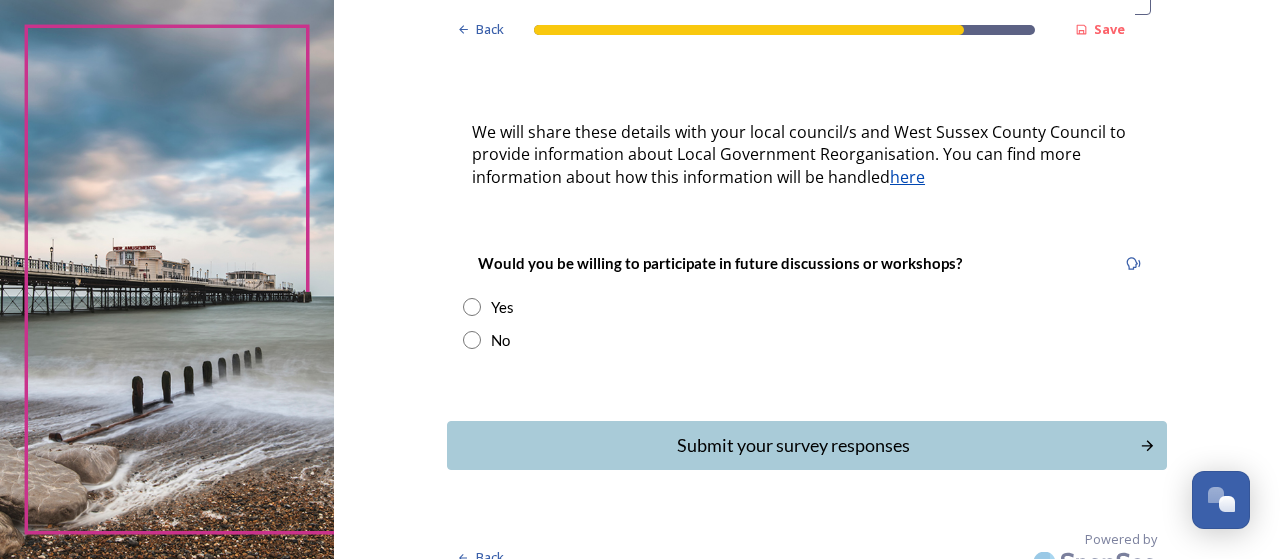 type on "[EMAIL_ADDRESS][DOMAIN_NAME]" 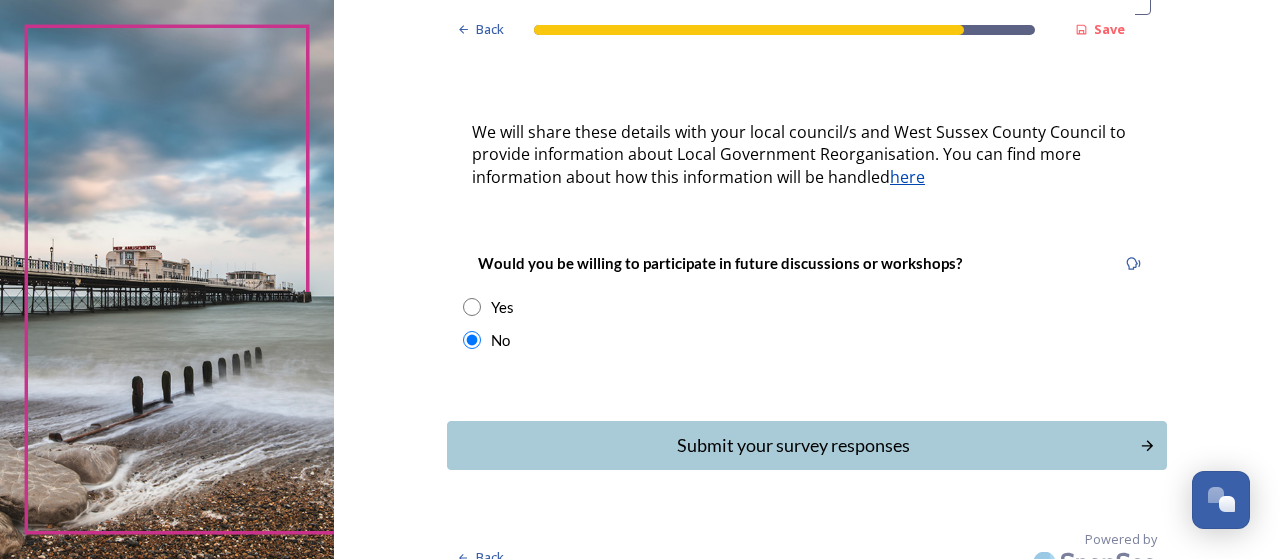 click on "Submit your survey responses" at bounding box center [793, 445] 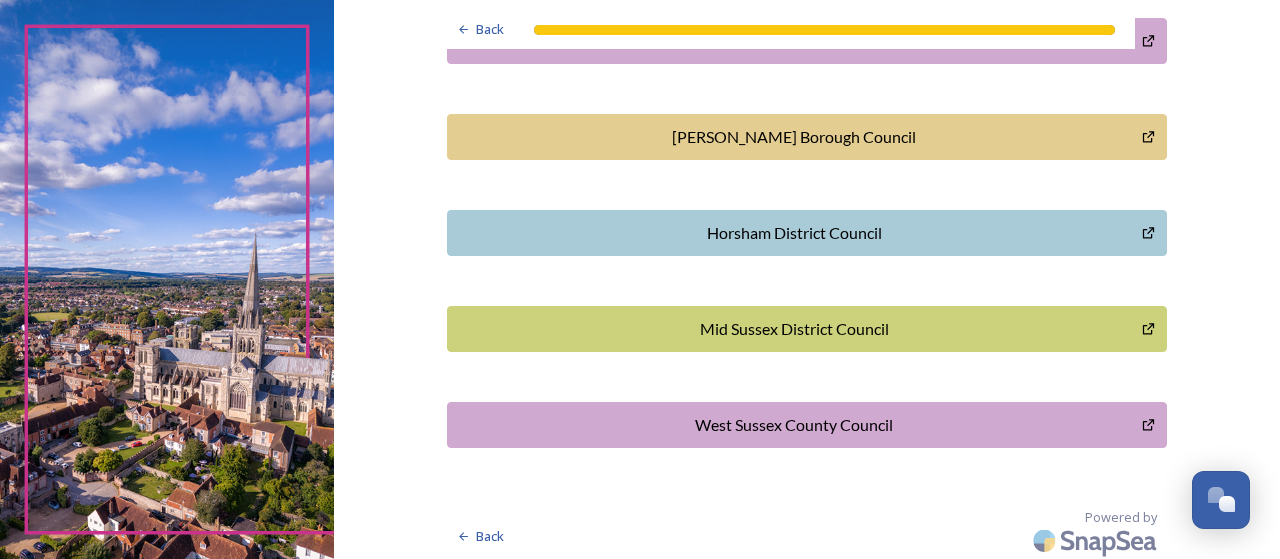 scroll, scrollTop: 24, scrollLeft: 0, axis: vertical 